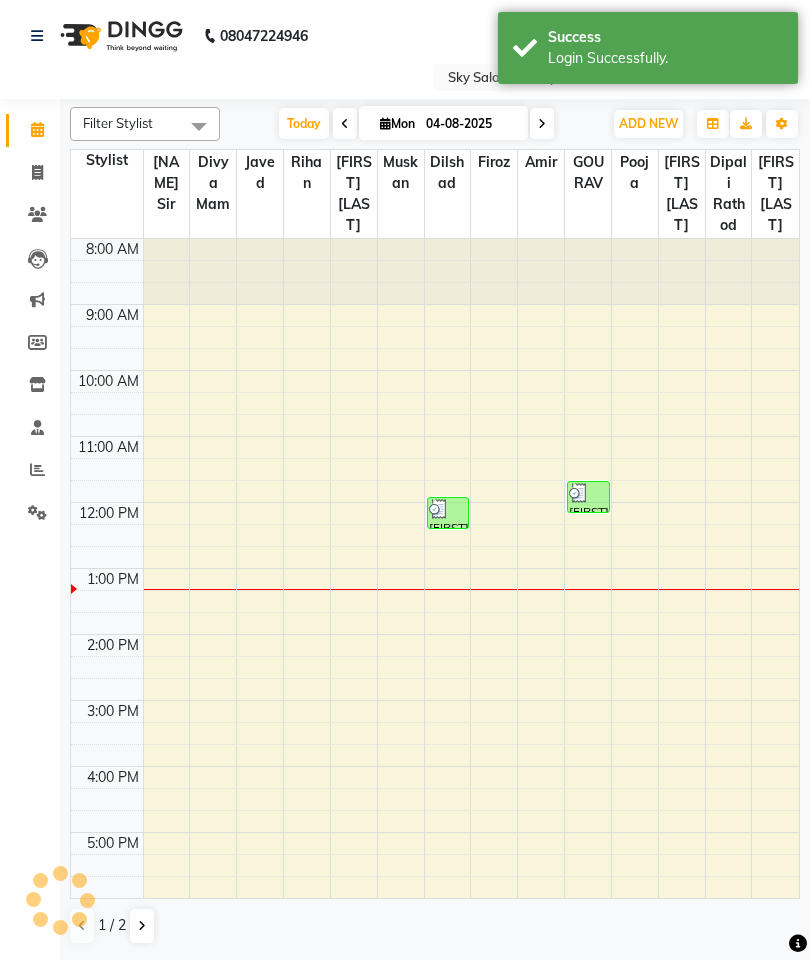 scroll, scrollTop: 0, scrollLeft: 0, axis: both 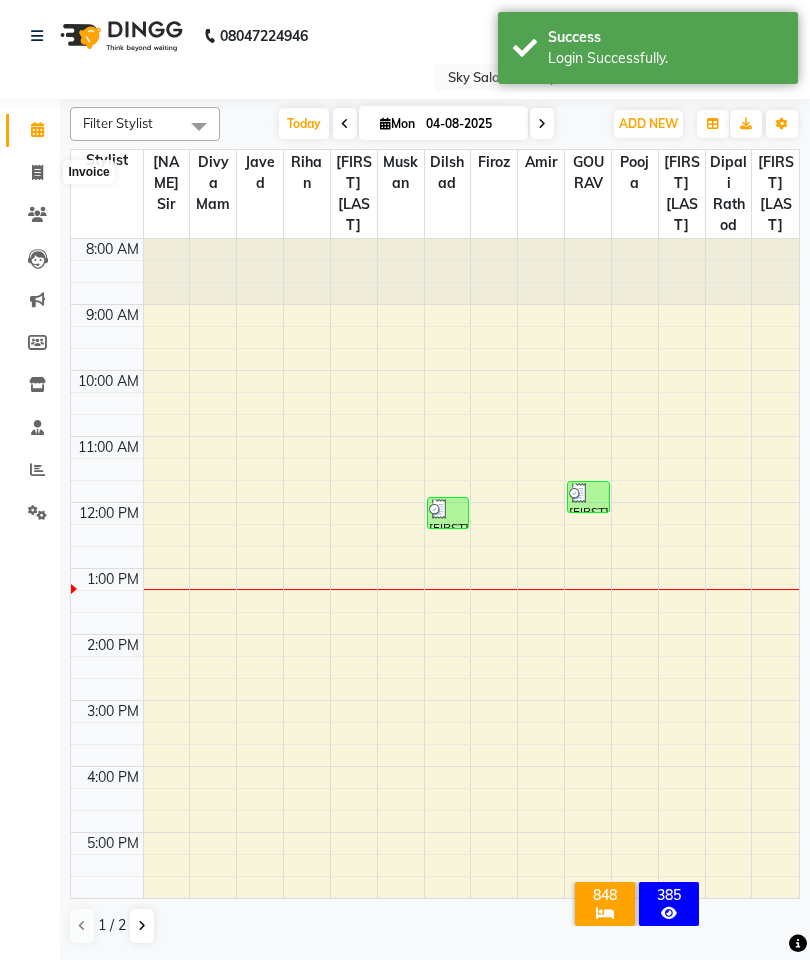 click 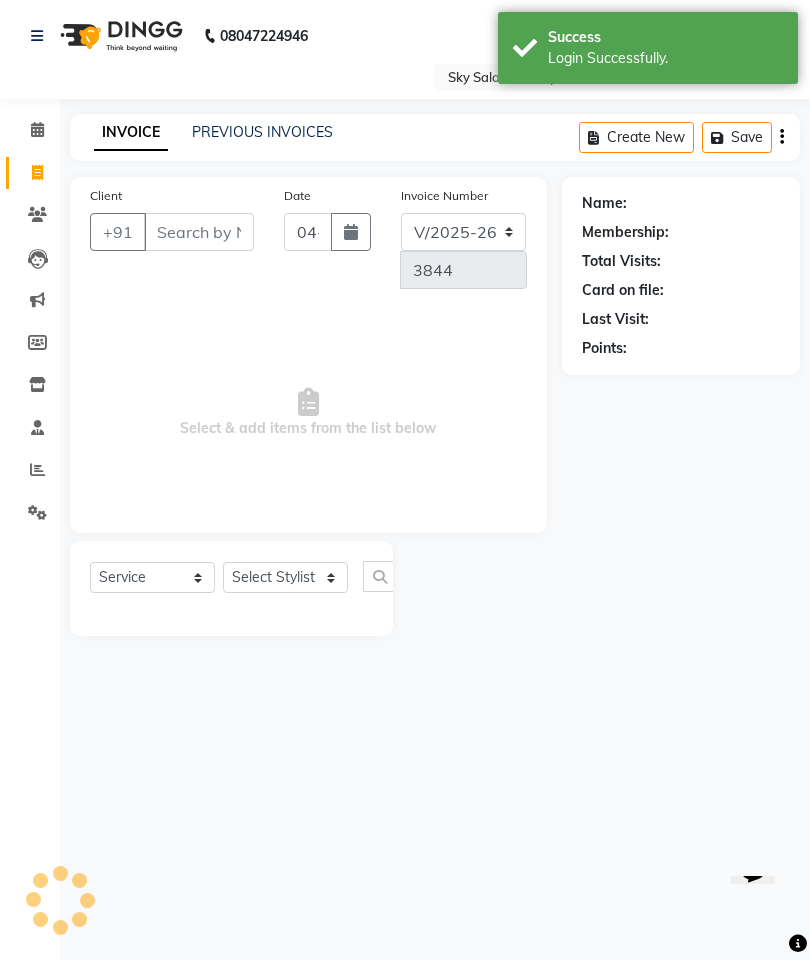 scroll, scrollTop: 0, scrollLeft: 0, axis: both 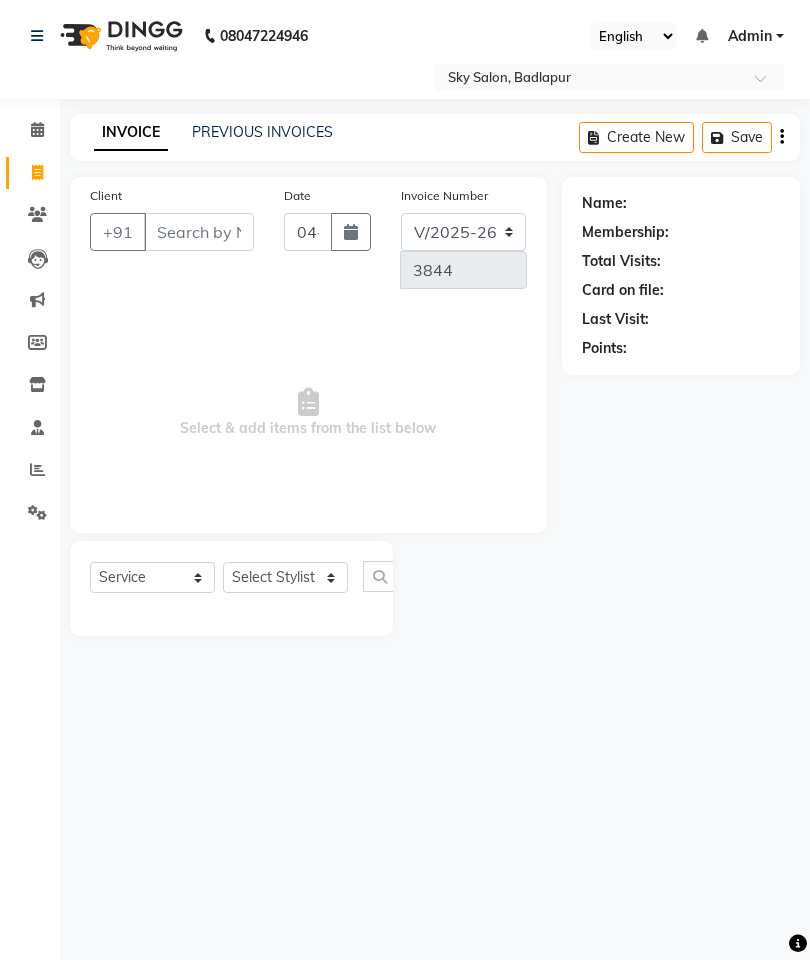 click at bounding box center [589, 79] 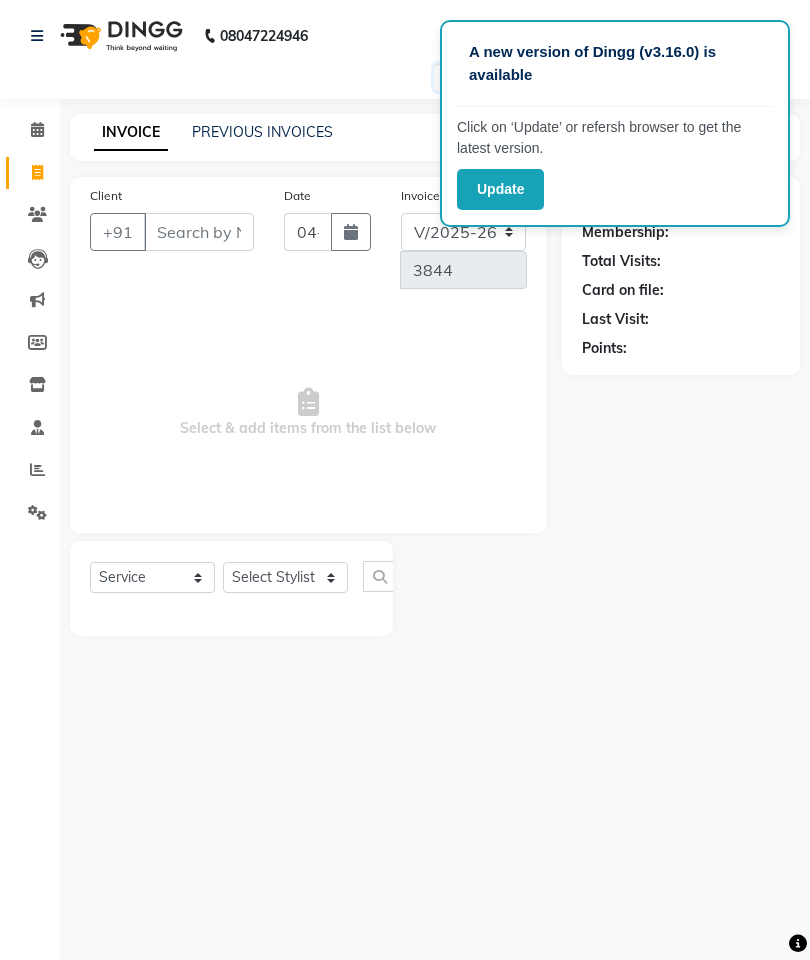click on "Name: Membership: Total Visits: Card on file: Last Visit:  Points:" 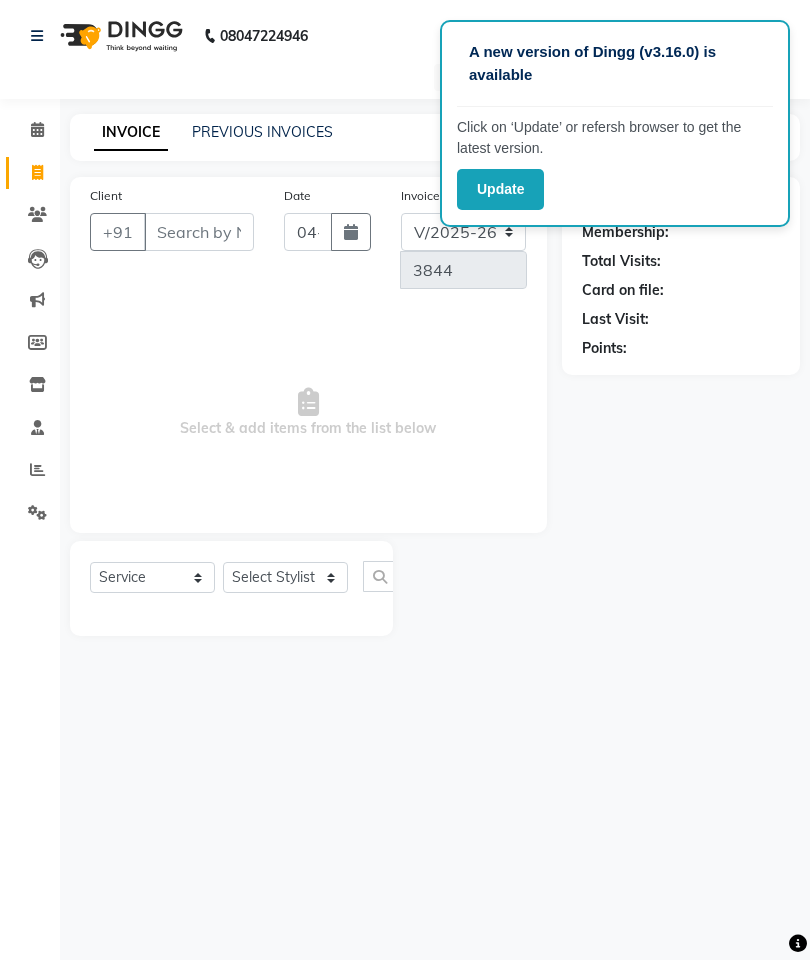 click on "Update" 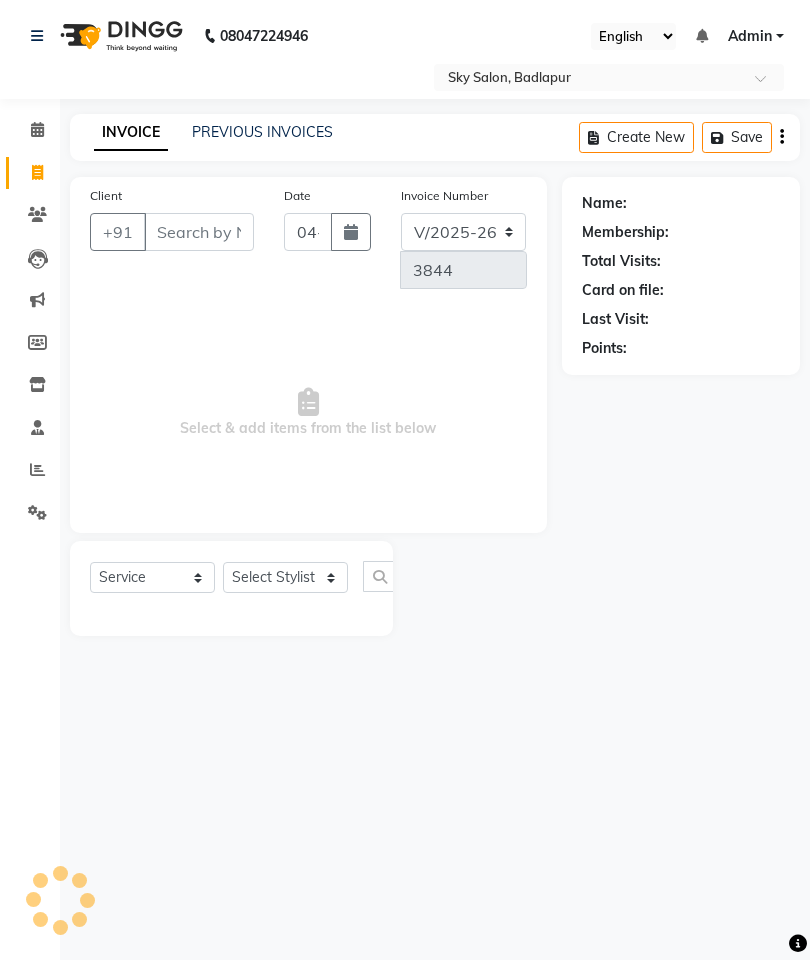 select on "6927" 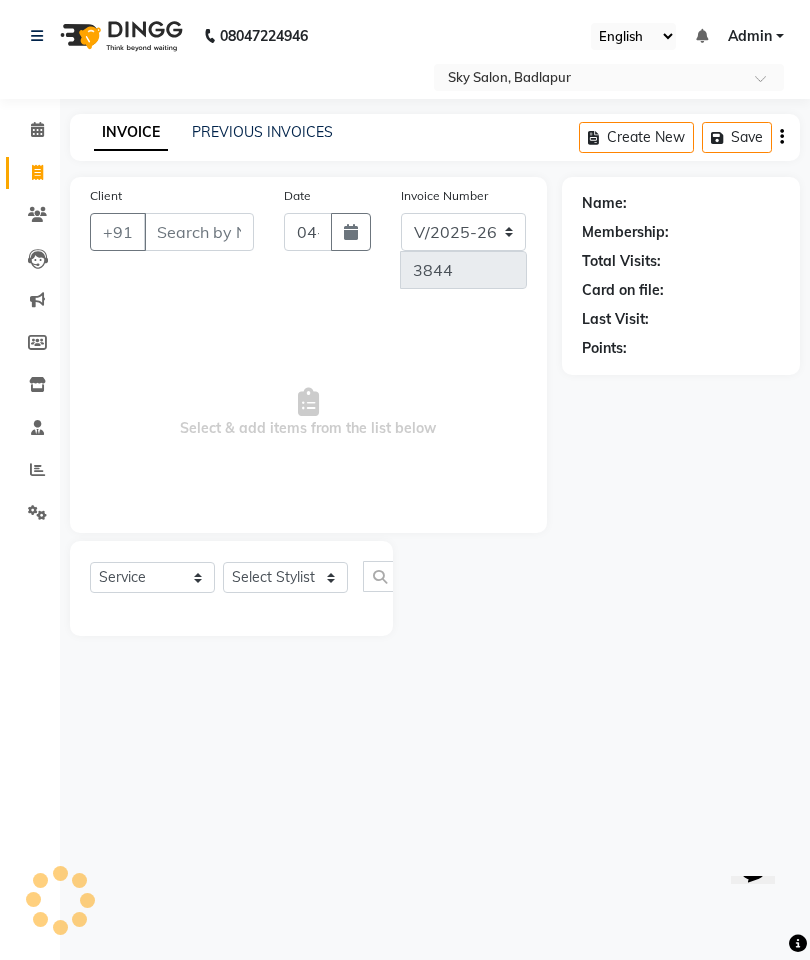 scroll, scrollTop: 0, scrollLeft: 0, axis: both 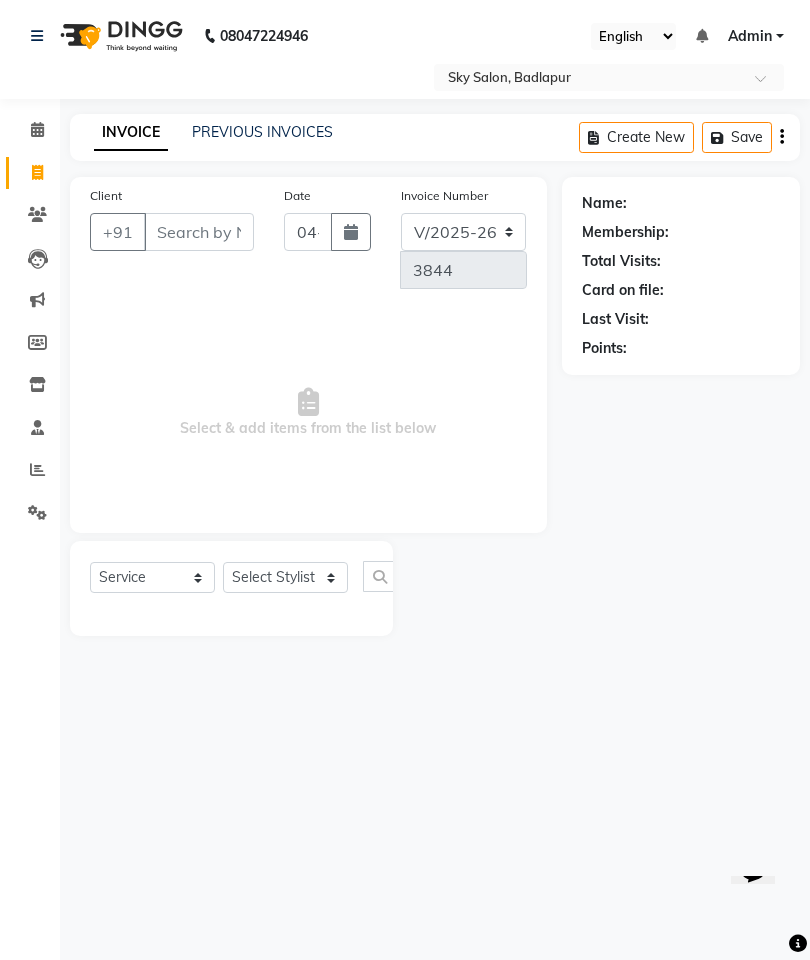 click at bounding box center [589, 79] 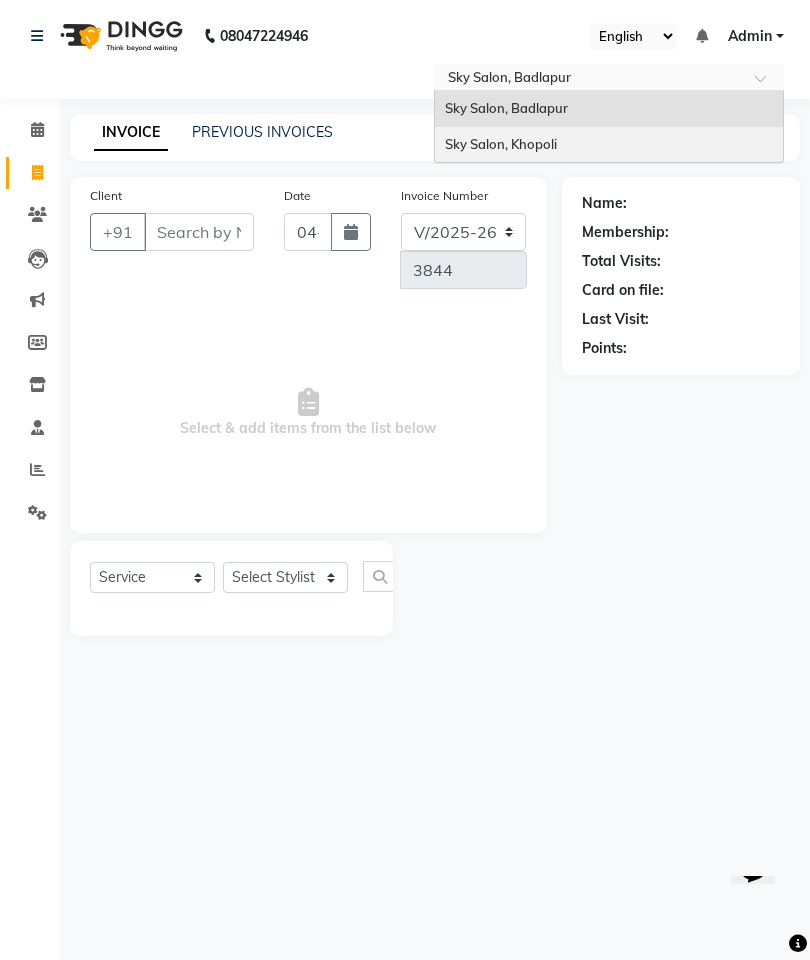 click on "Sky Salon, Khopoli" at bounding box center [609, 145] 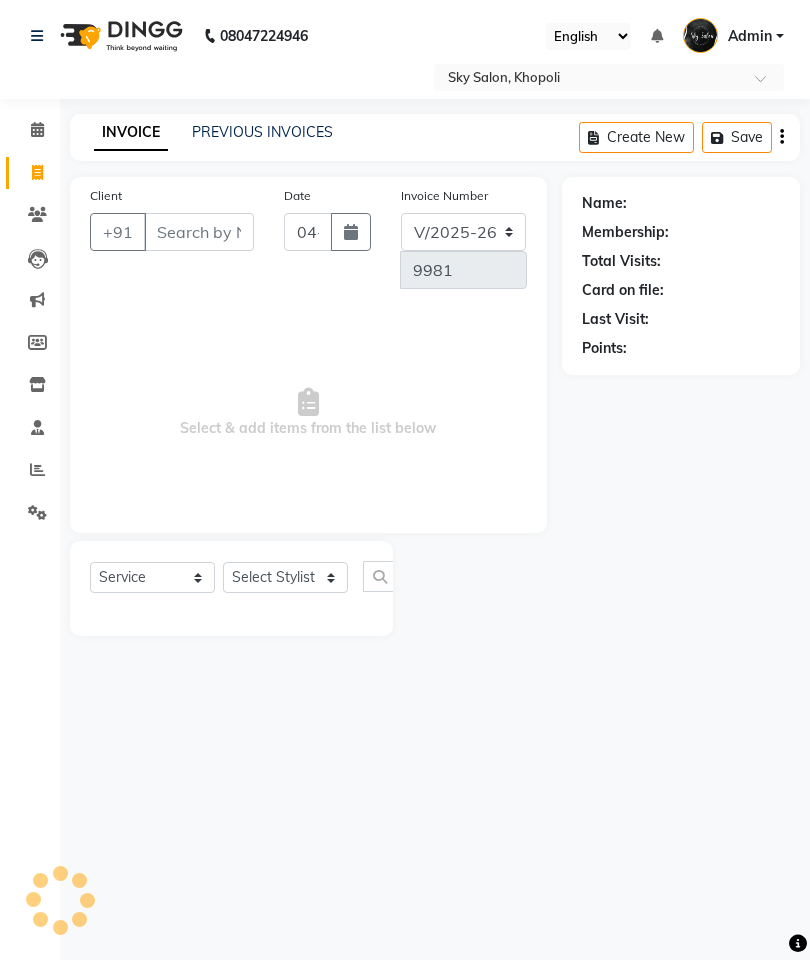 select on "3537" 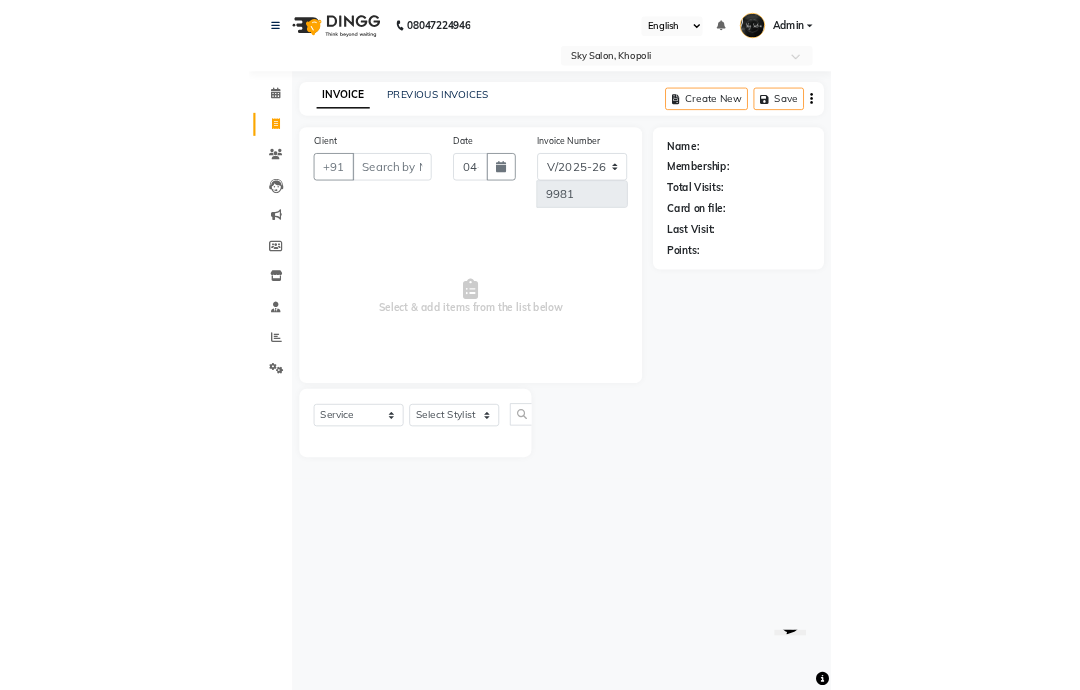 scroll, scrollTop: 0, scrollLeft: 0, axis: both 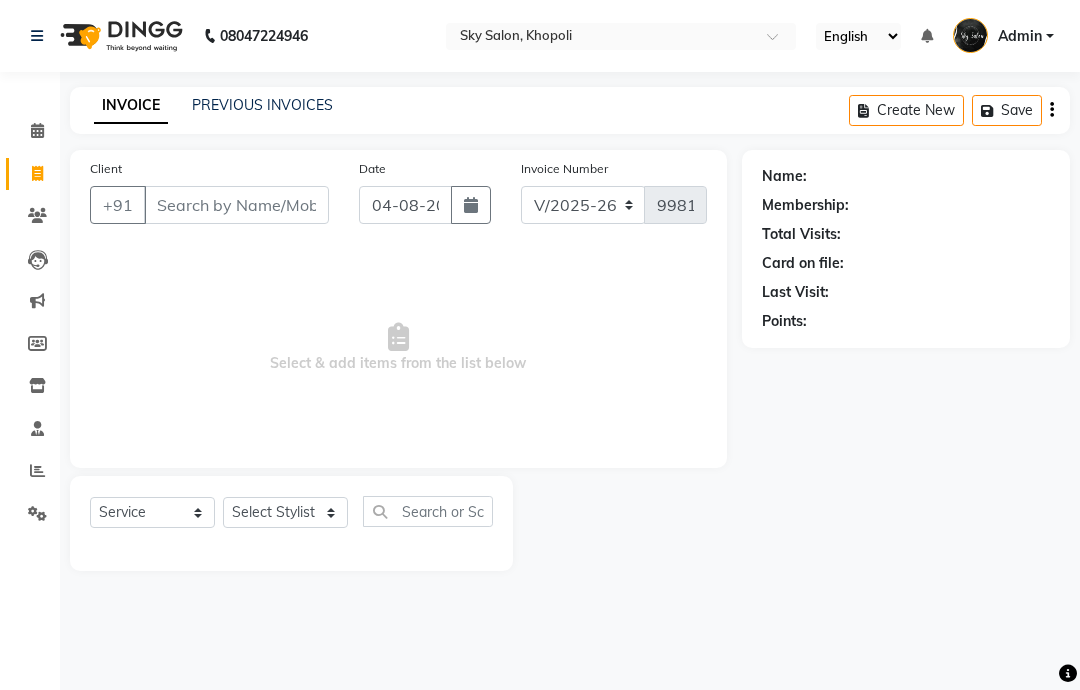 click on "Client" at bounding box center [236, 205] 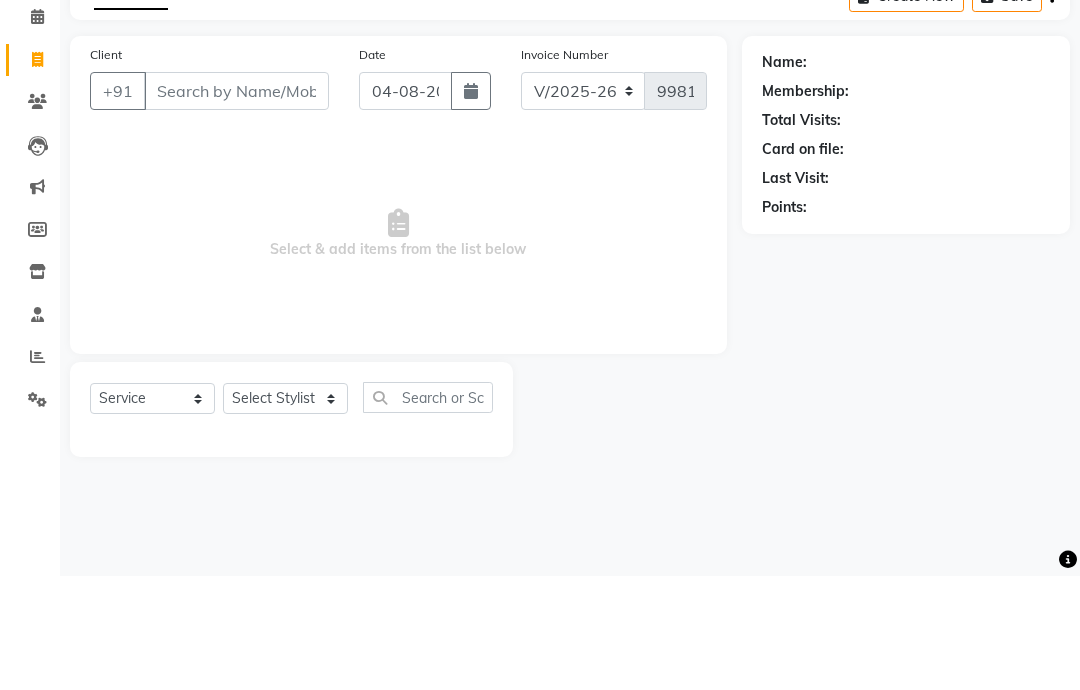 click on "Client" at bounding box center [236, 205] 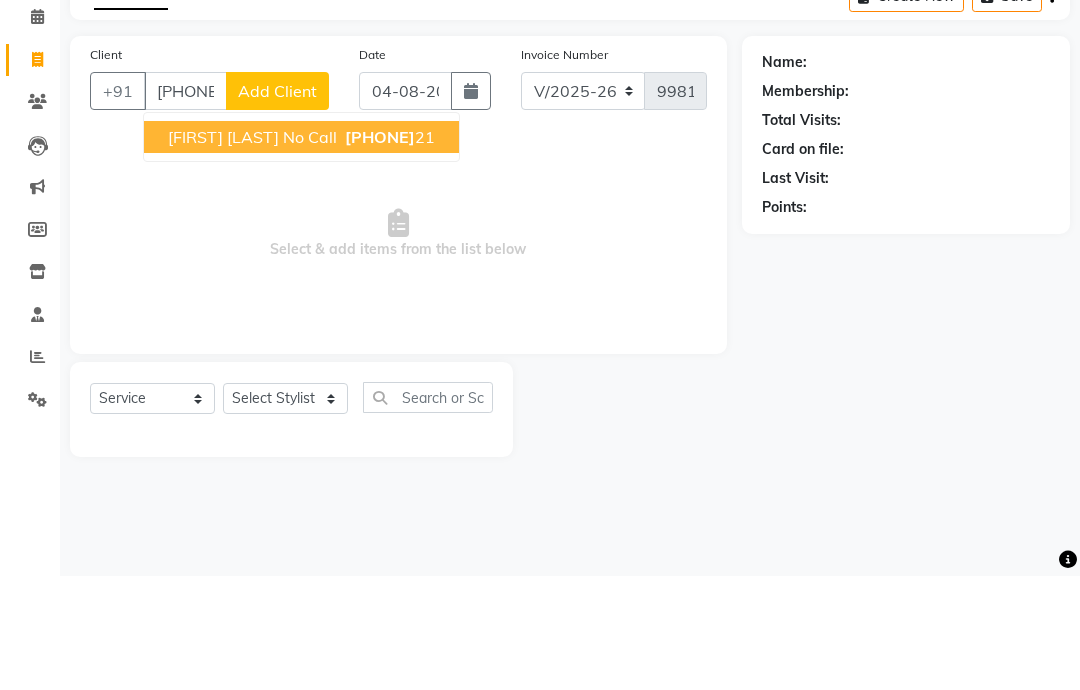 click on "[PHONE]" at bounding box center [388, 251] 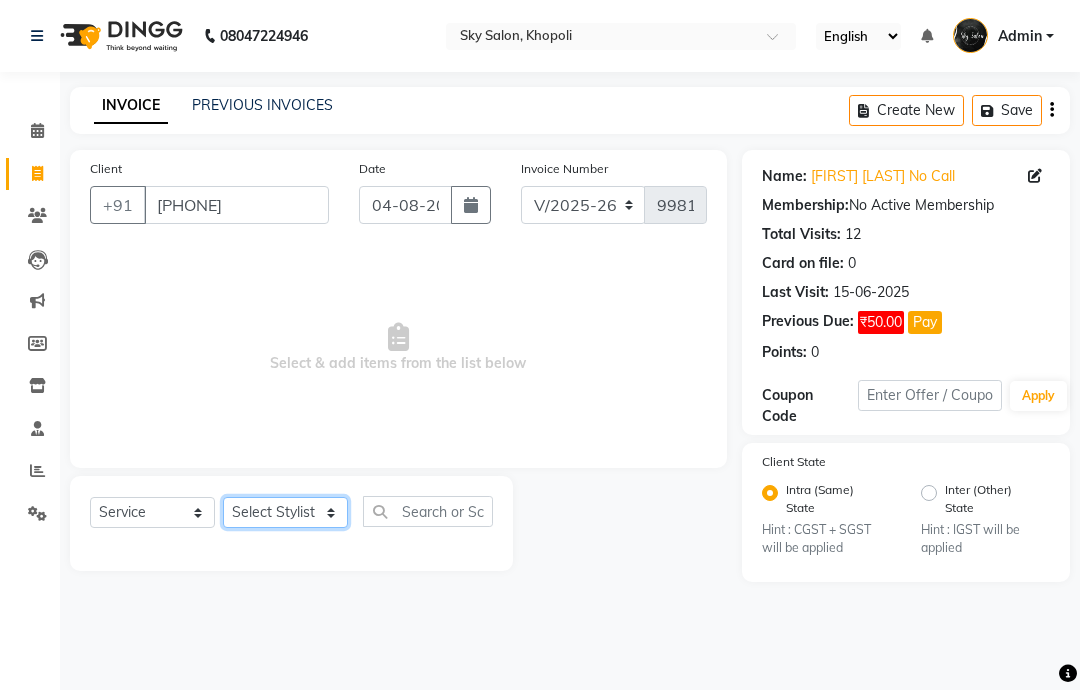 click on "Select Stylist afreen akshata aman saha ameer Anagha anisa arbaj bharti Bunny Danish Darshana 1 devyani dilshad gaurav Gulshan gurmeet javed jishan krishna mayuri gaikwad muskan rani rinku rocky Ronak sachin sahil sam sameer sameer 2 sandhya shabnam shakti sunny sweety vivek" 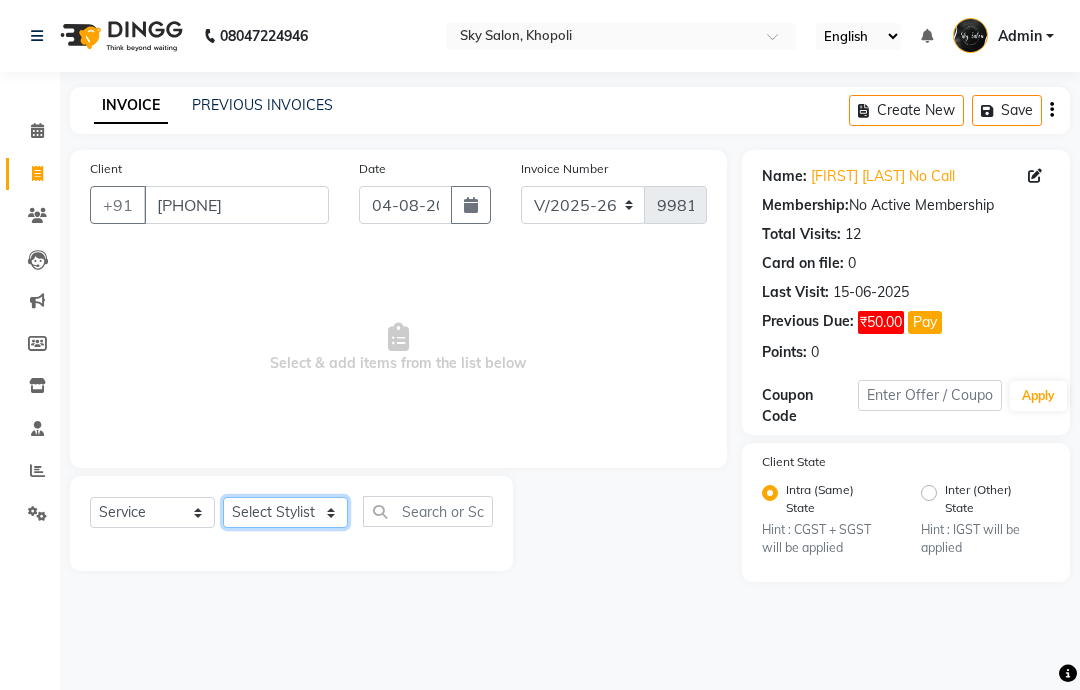 select on "84353" 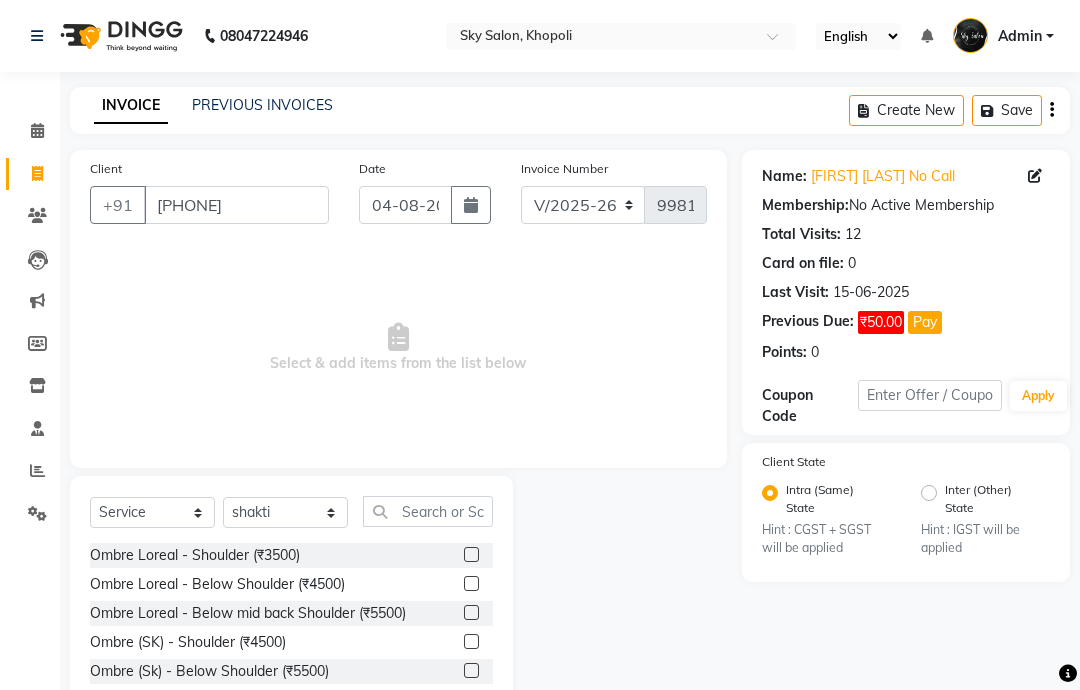 click 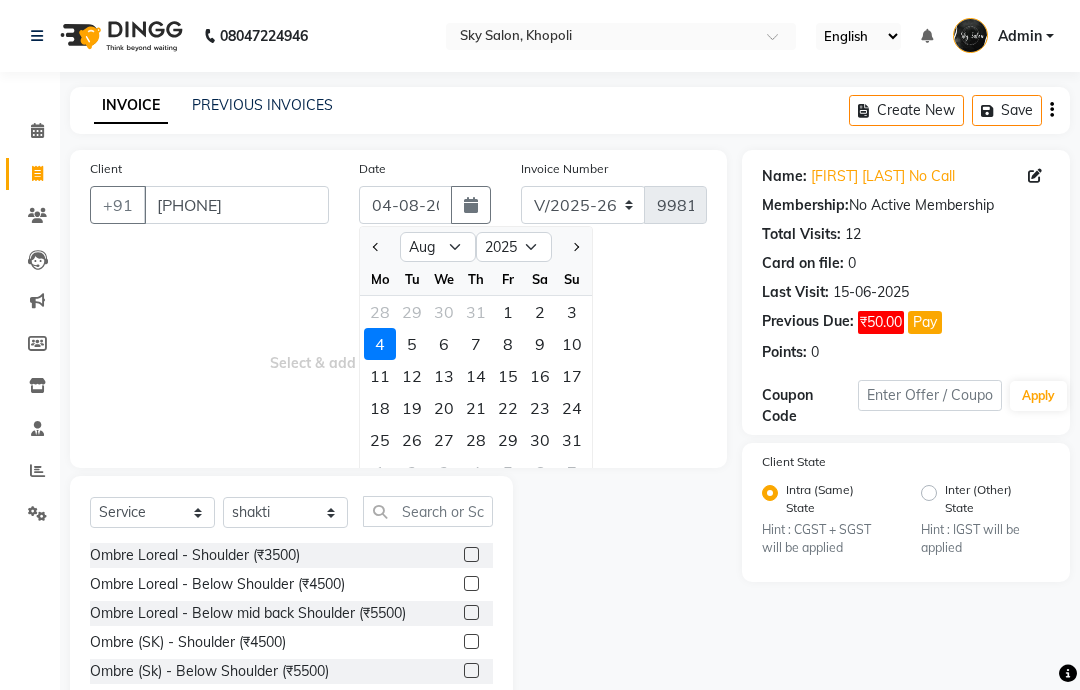 click on "3" 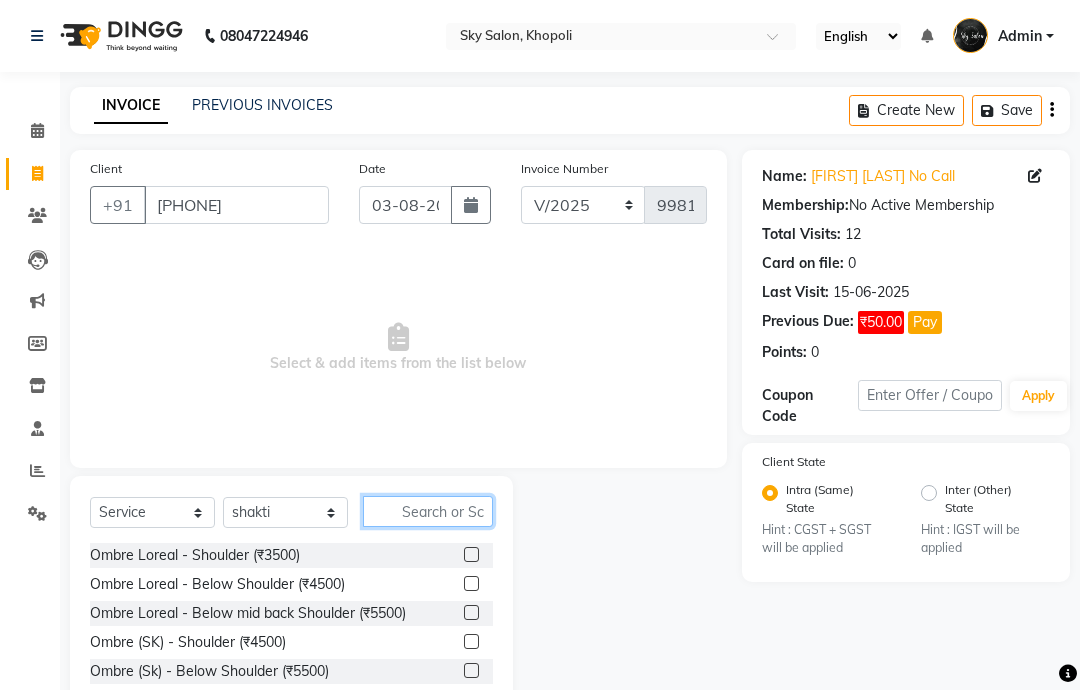 click 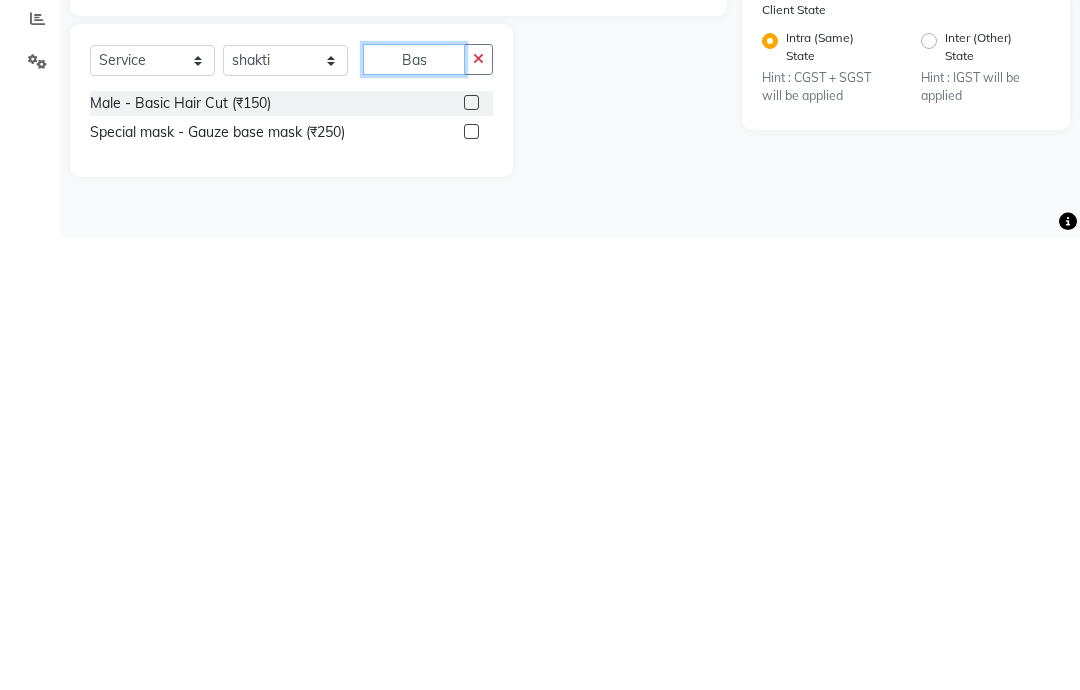 type on "Bas" 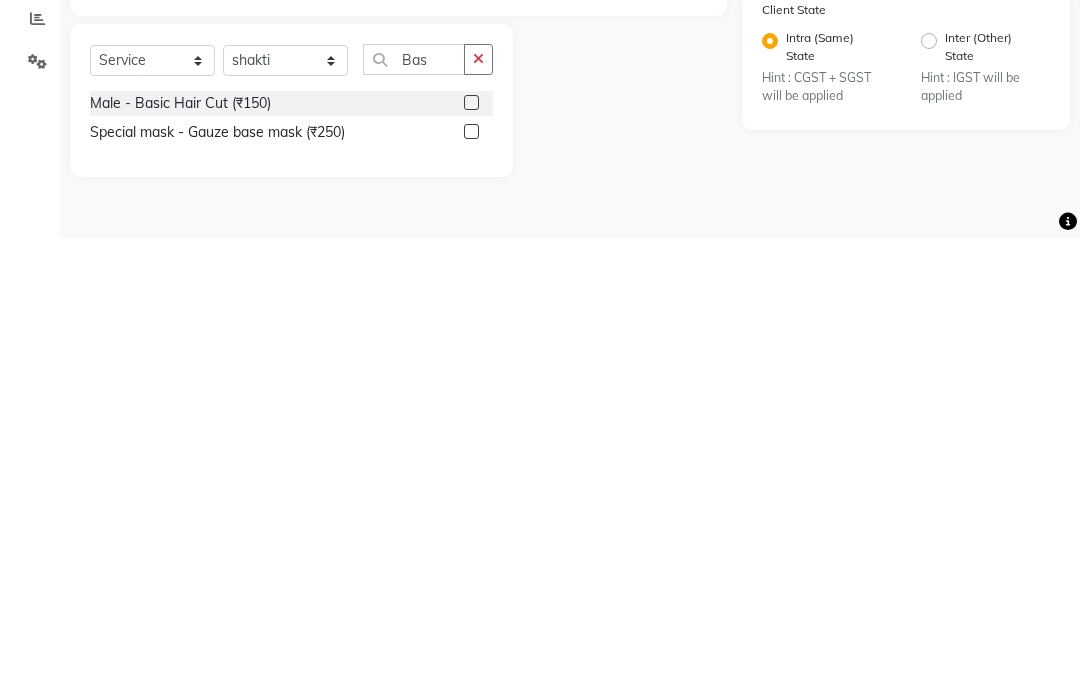 click 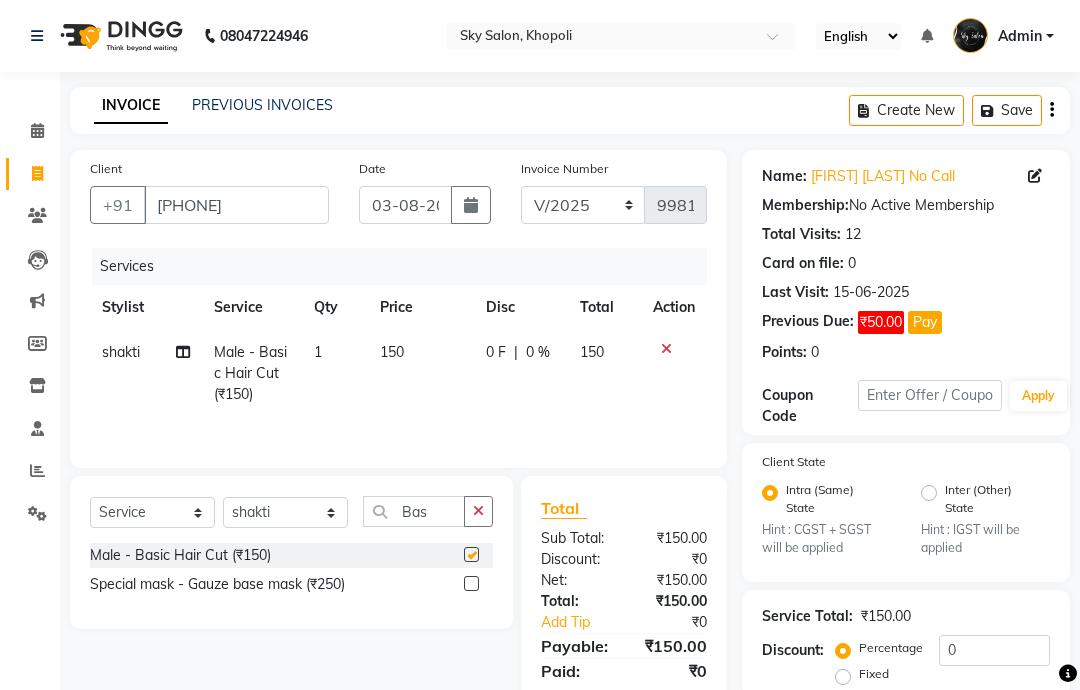checkbox on "false" 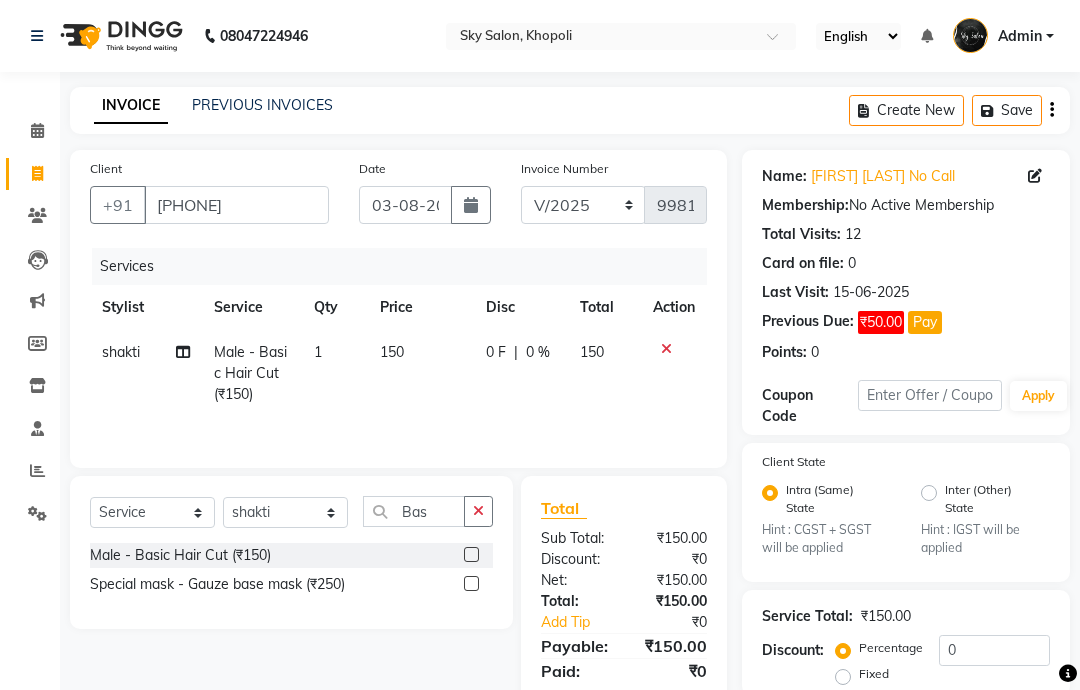 click 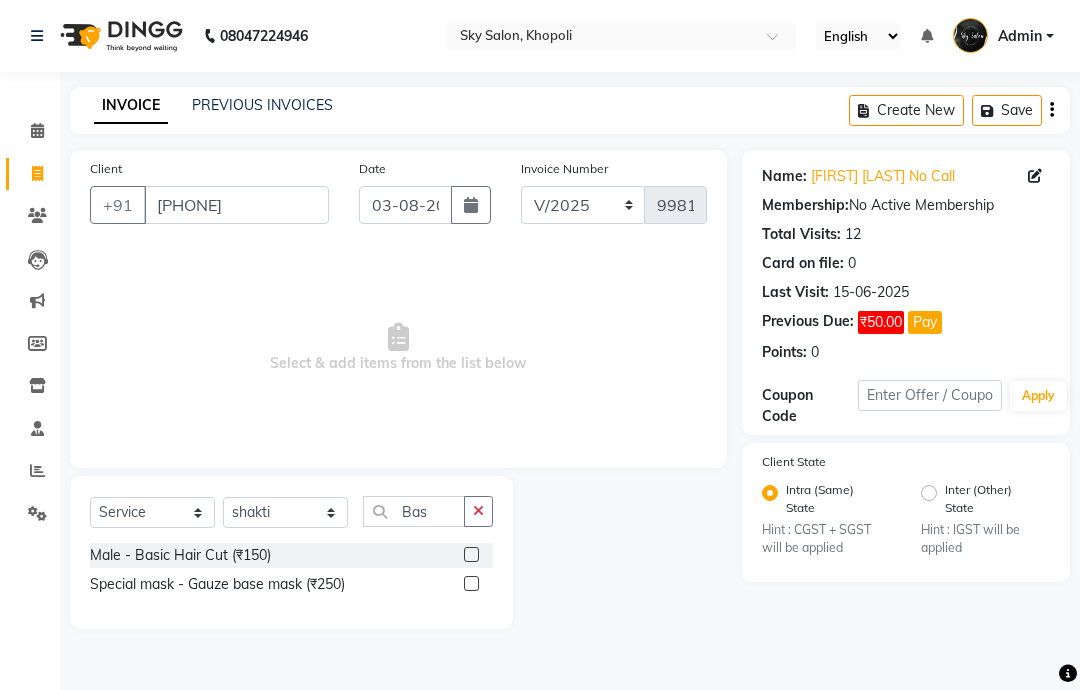 click 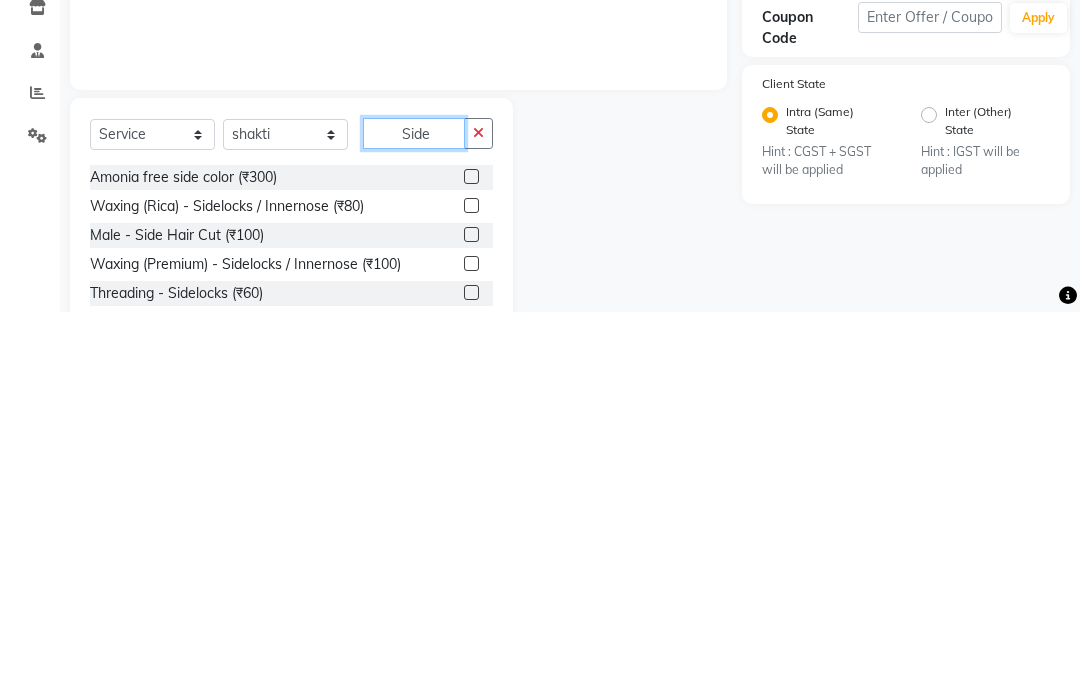 scroll, scrollTop: 34, scrollLeft: 0, axis: vertical 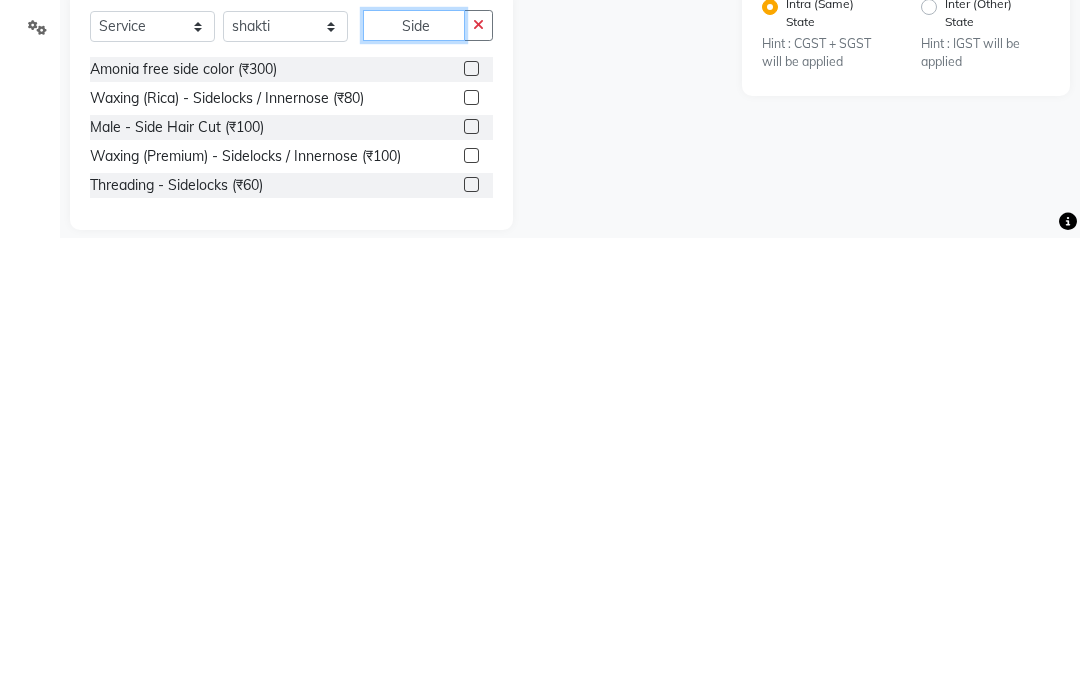 type on "Side" 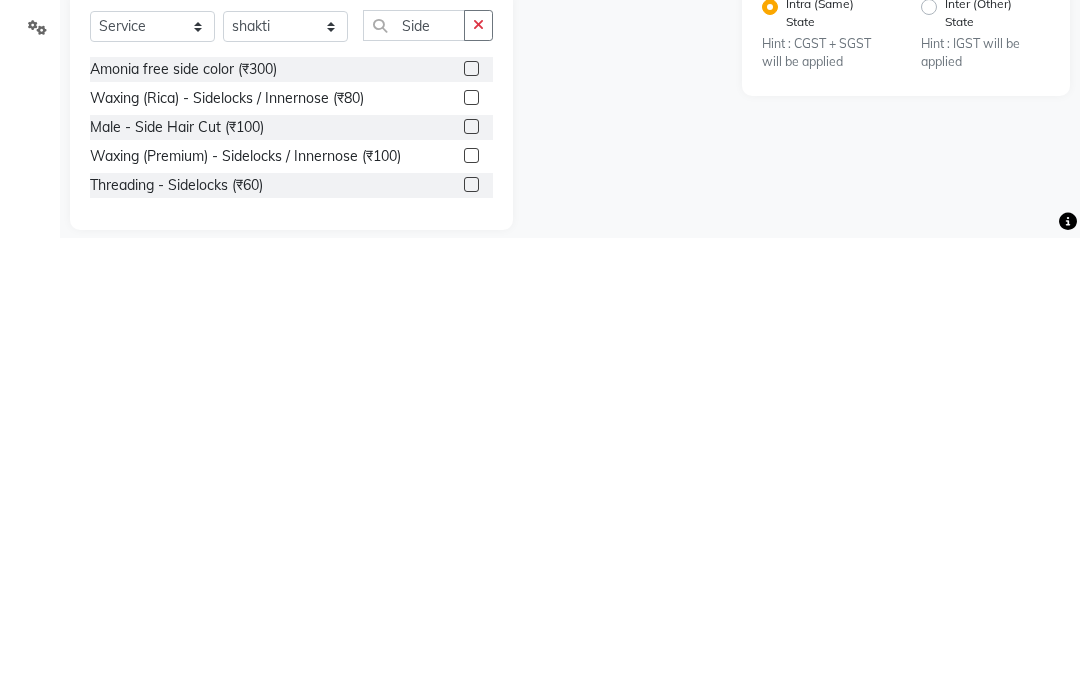 click 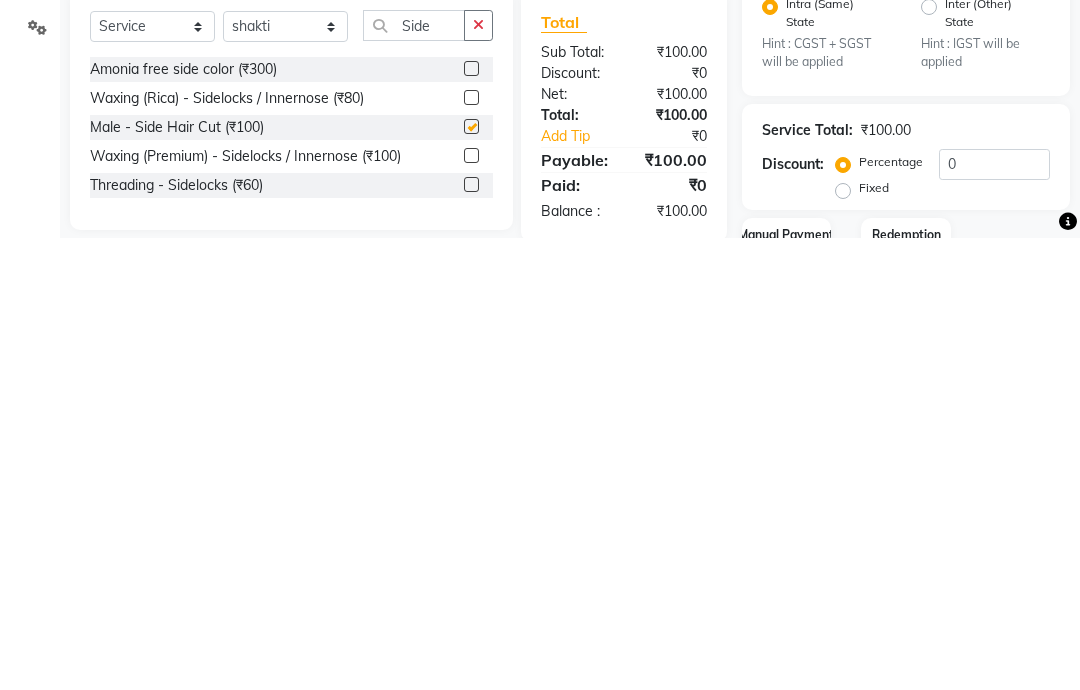 scroll, scrollTop: 84, scrollLeft: 0, axis: vertical 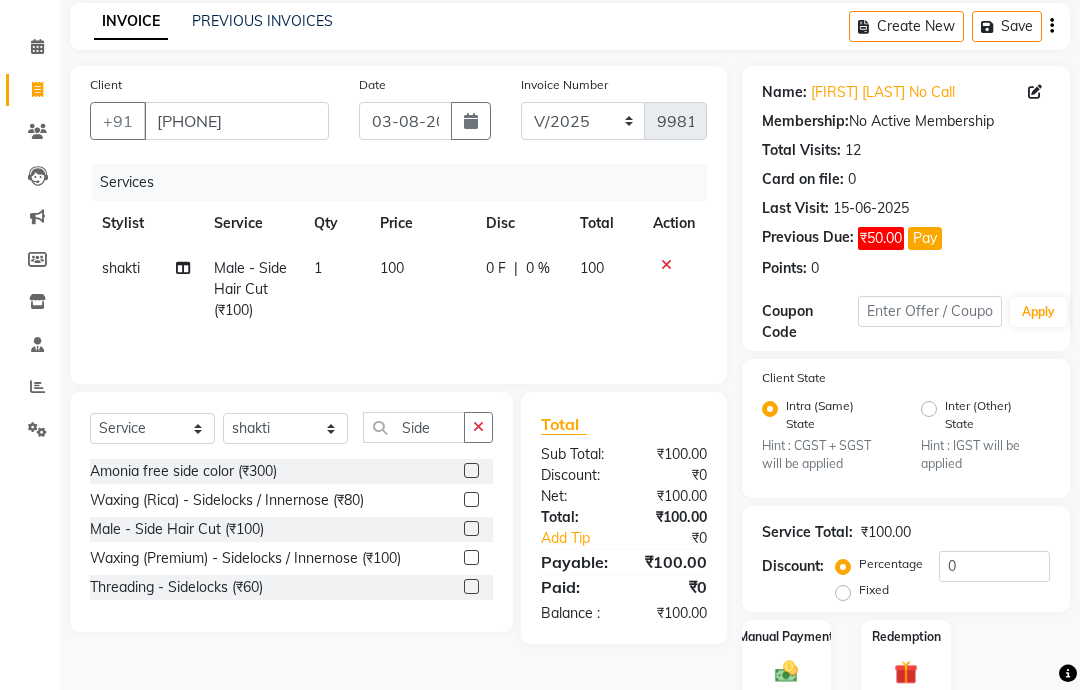 checkbox on "false" 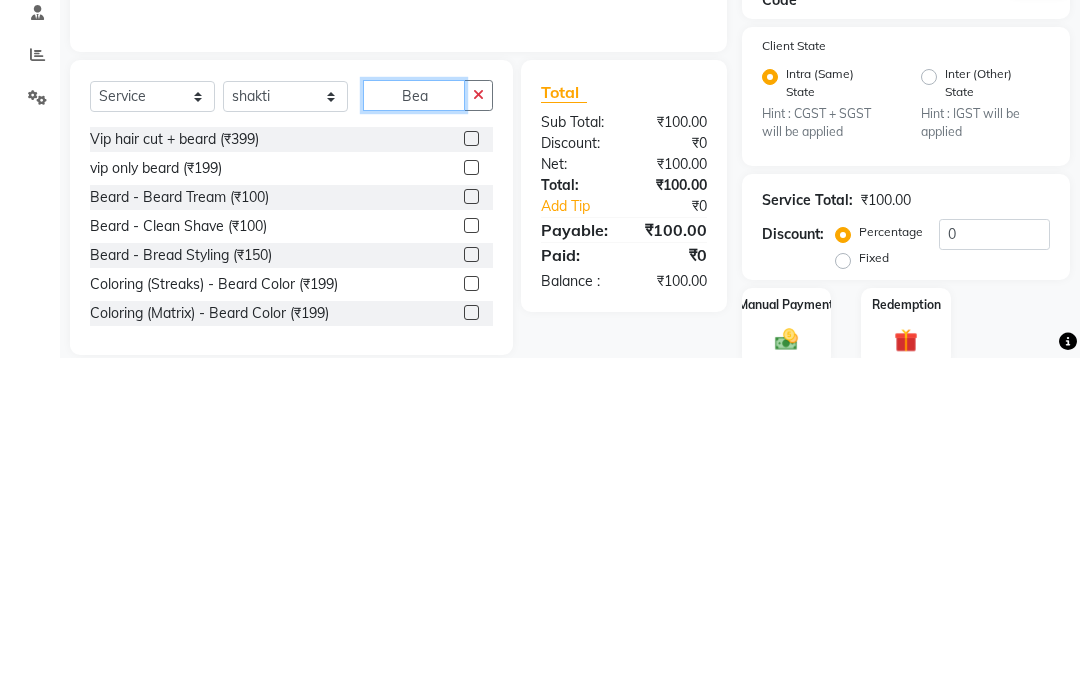 type on "Bea" 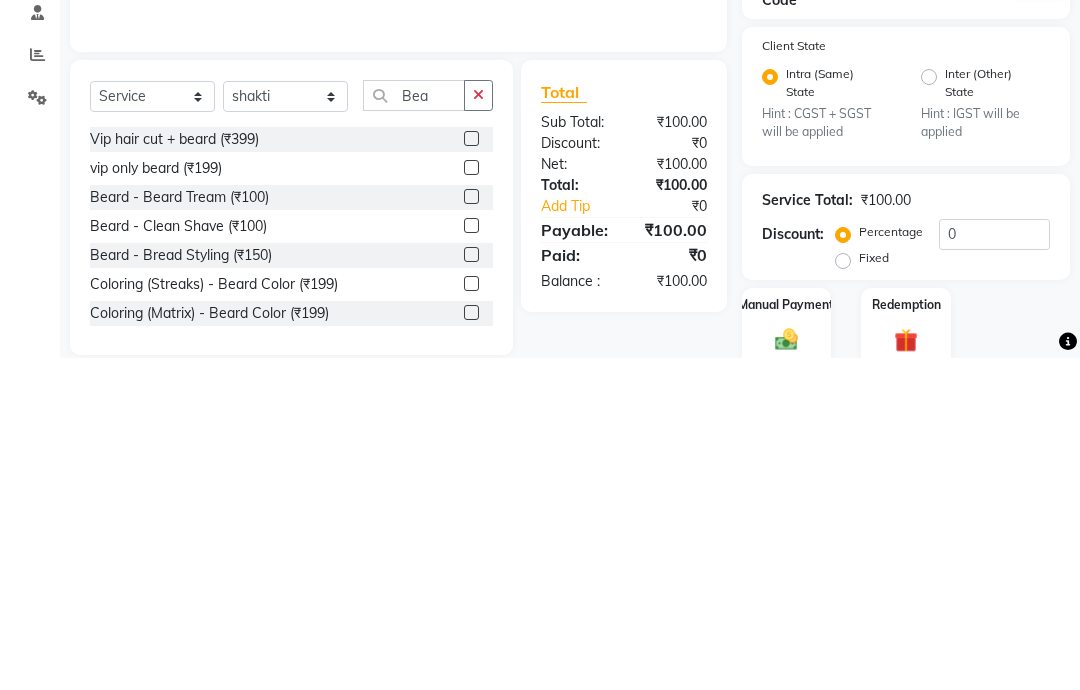 click 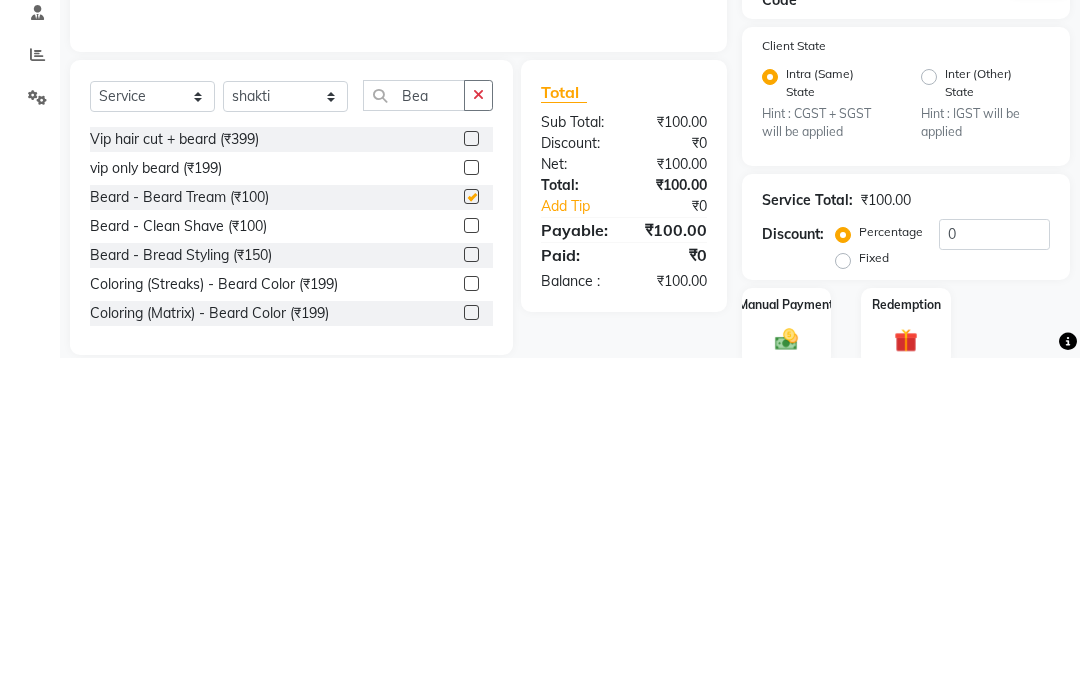 scroll, scrollTop: 194, scrollLeft: 0, axis: vertical 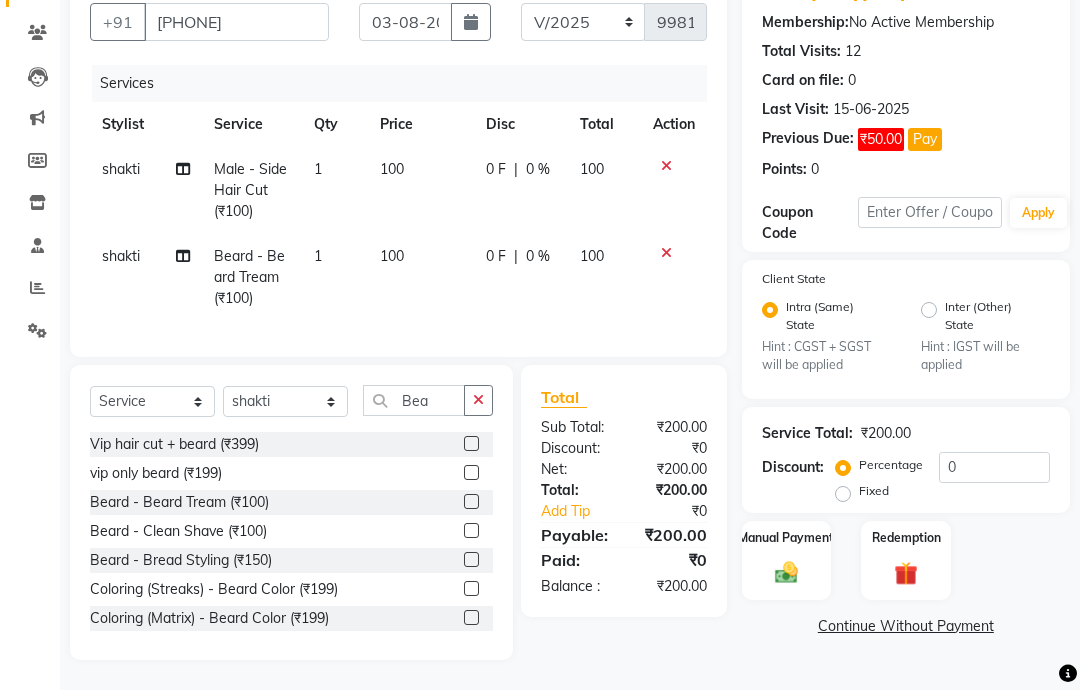 checkbox on "false" 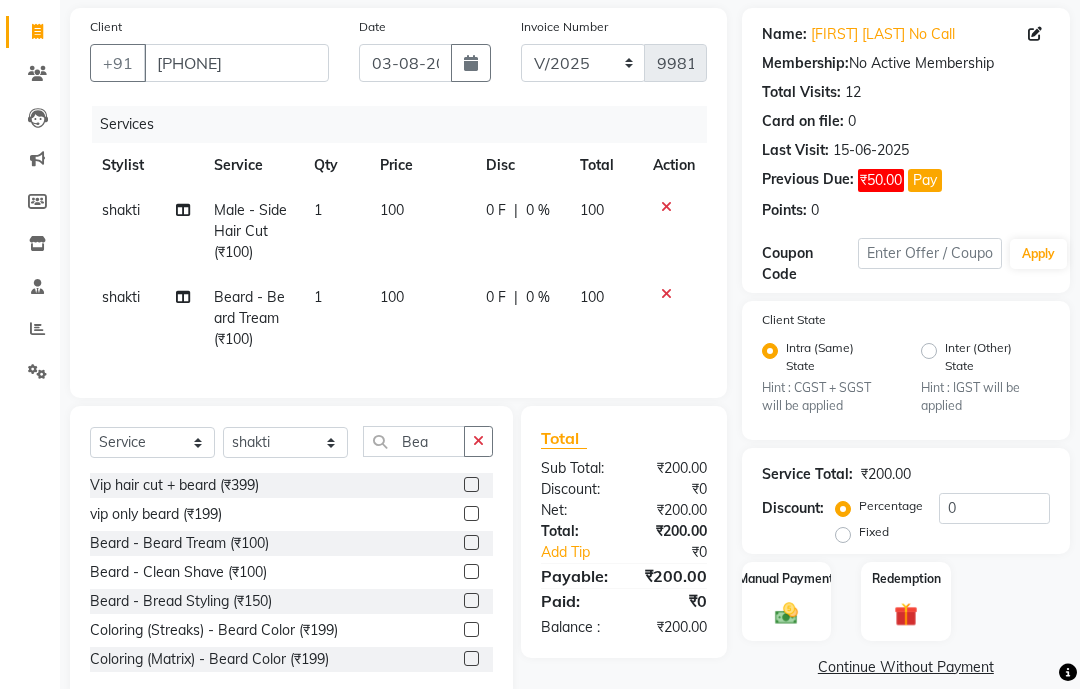 scroll, scrollTop: 131, scrollLeft: 0, axis: vertical 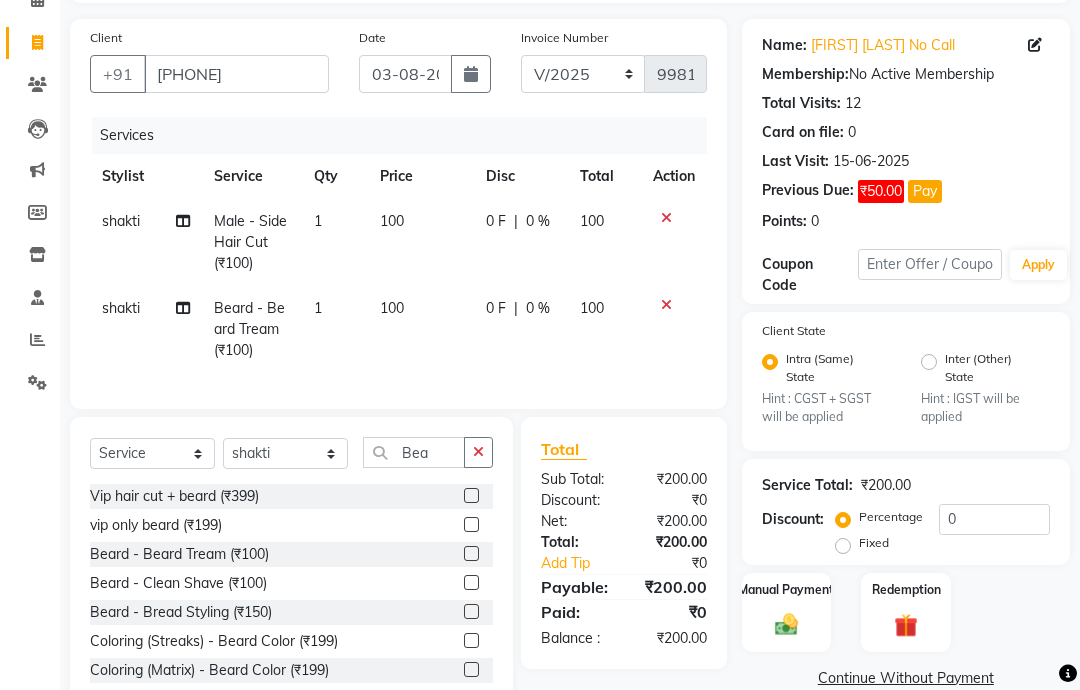 click 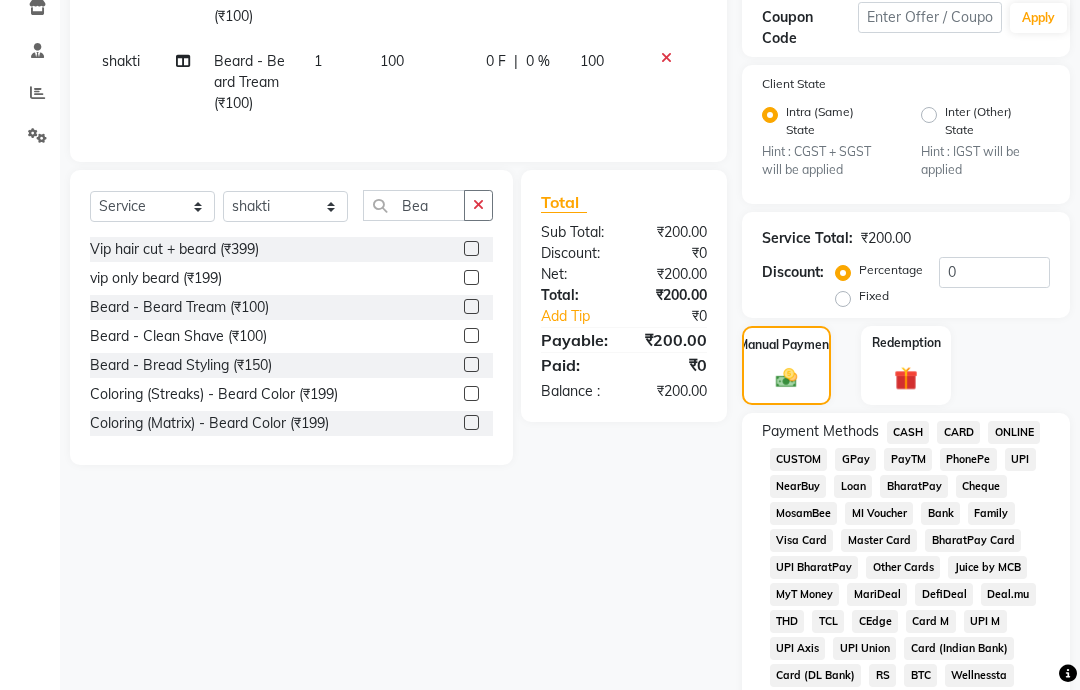 scroll, scrollTop: 378, scrollLeft: 0, axis: vertical 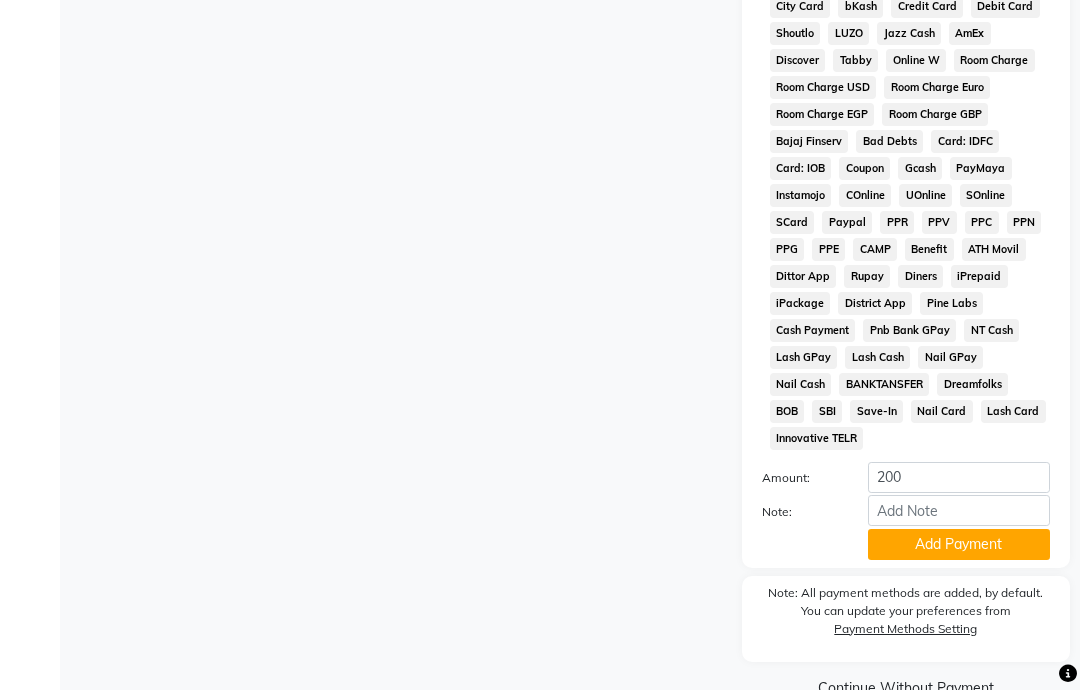 click on "Add Payment" 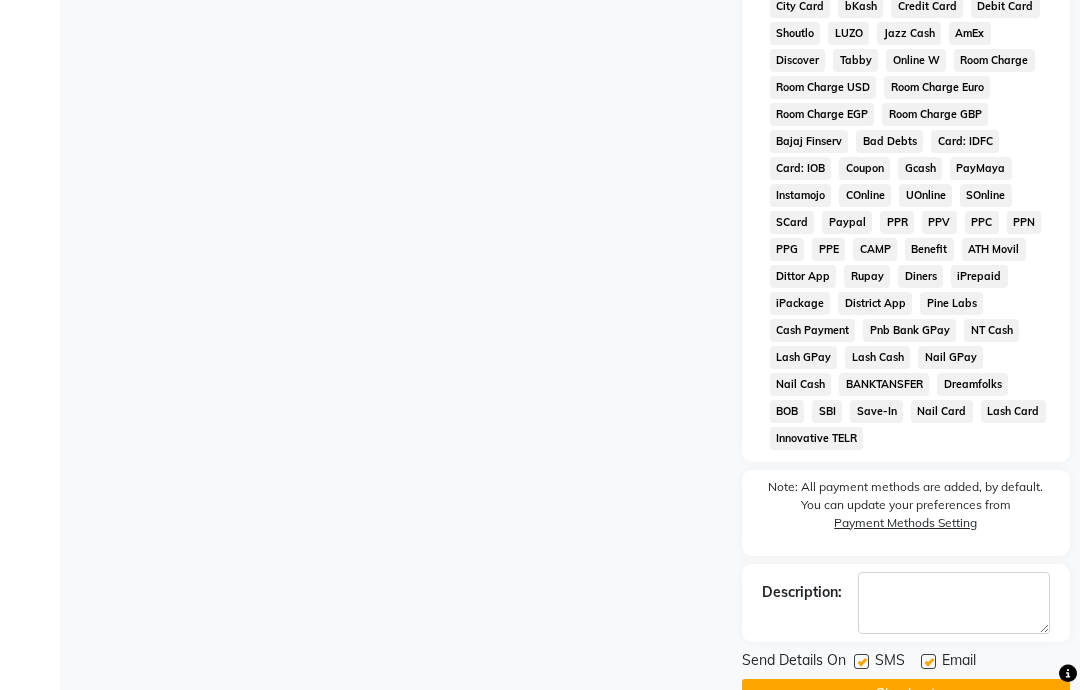 click on "SMS" 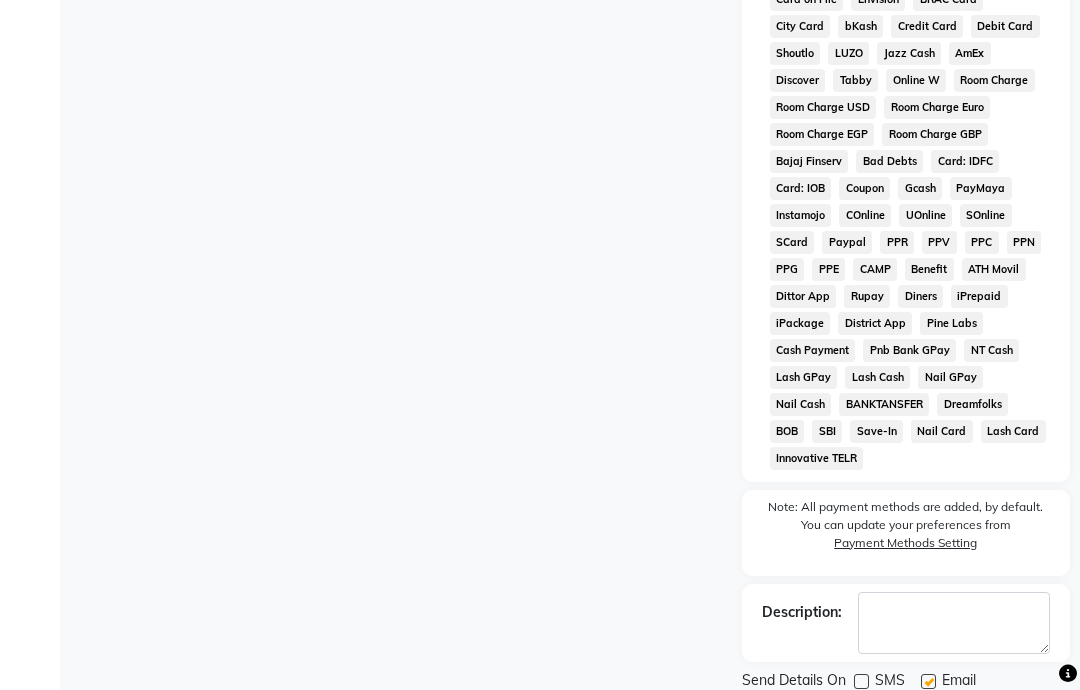 scroll, scrollTop: 1217, scrollLeft: 0, axis: vertical 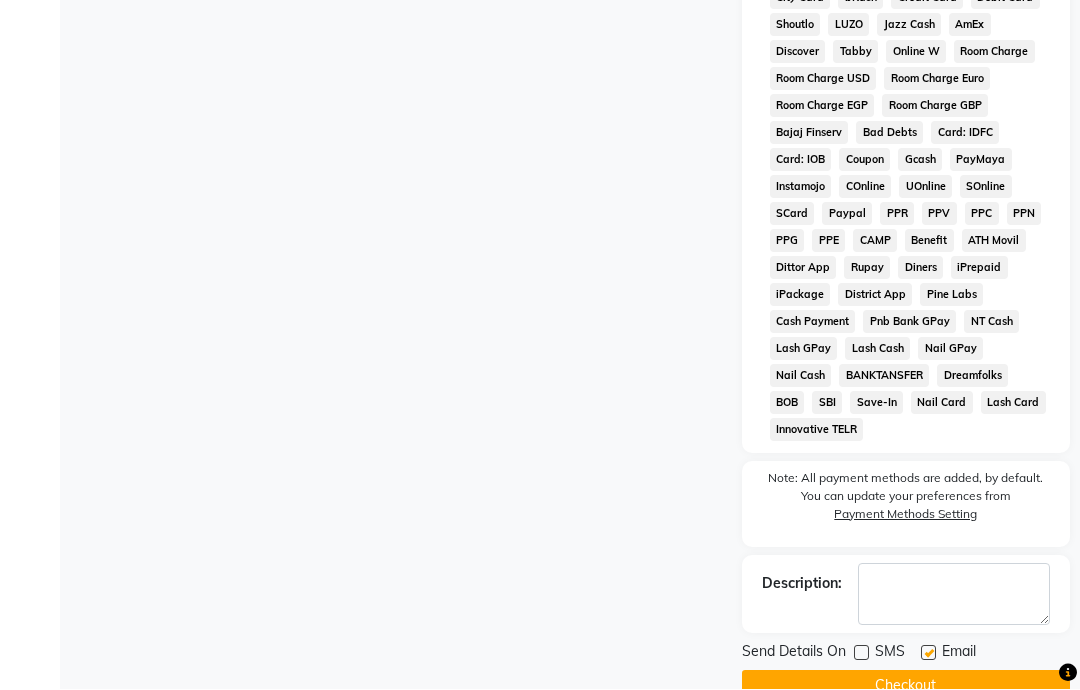 click on "Checkout" 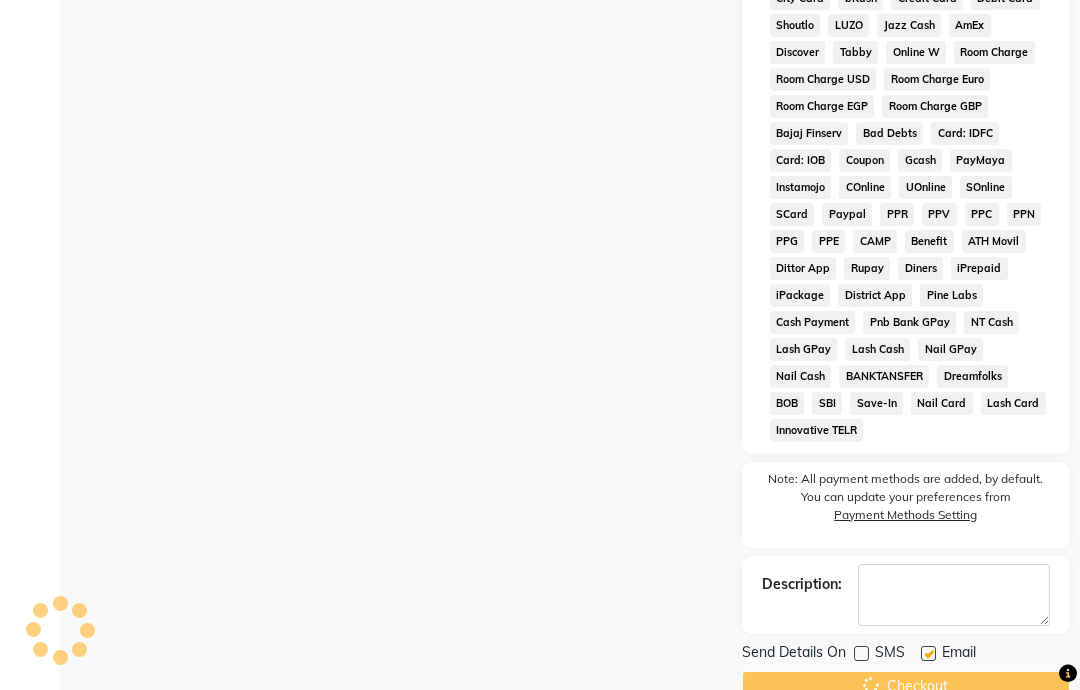 scroll, scrollTop: 0, scrollLeft: 0, axis: both 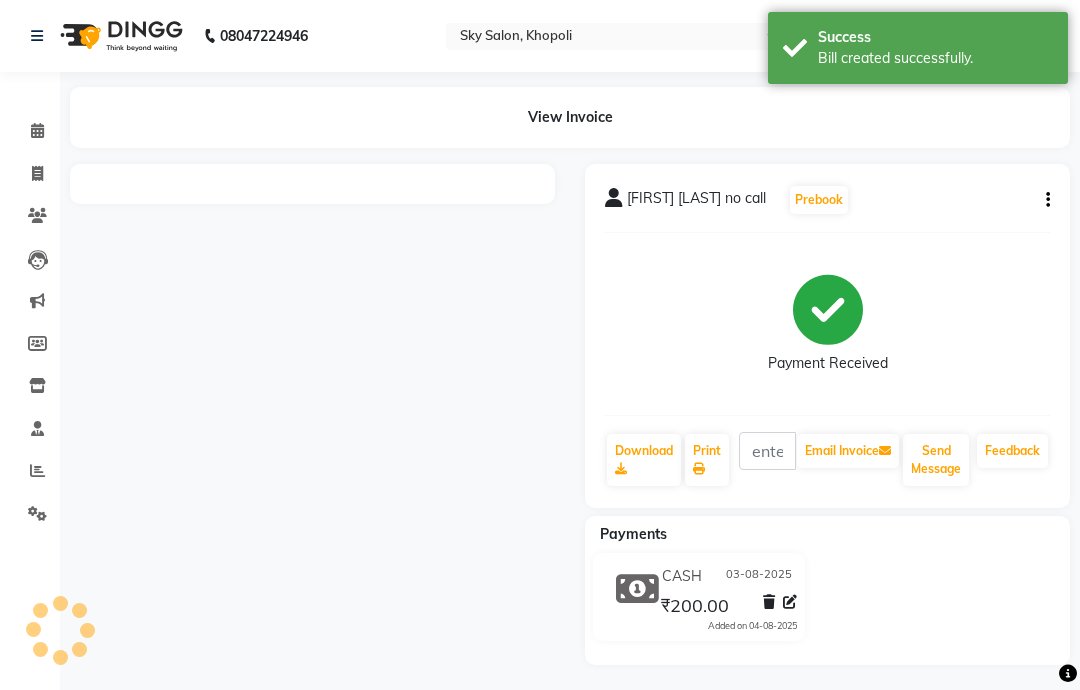 click 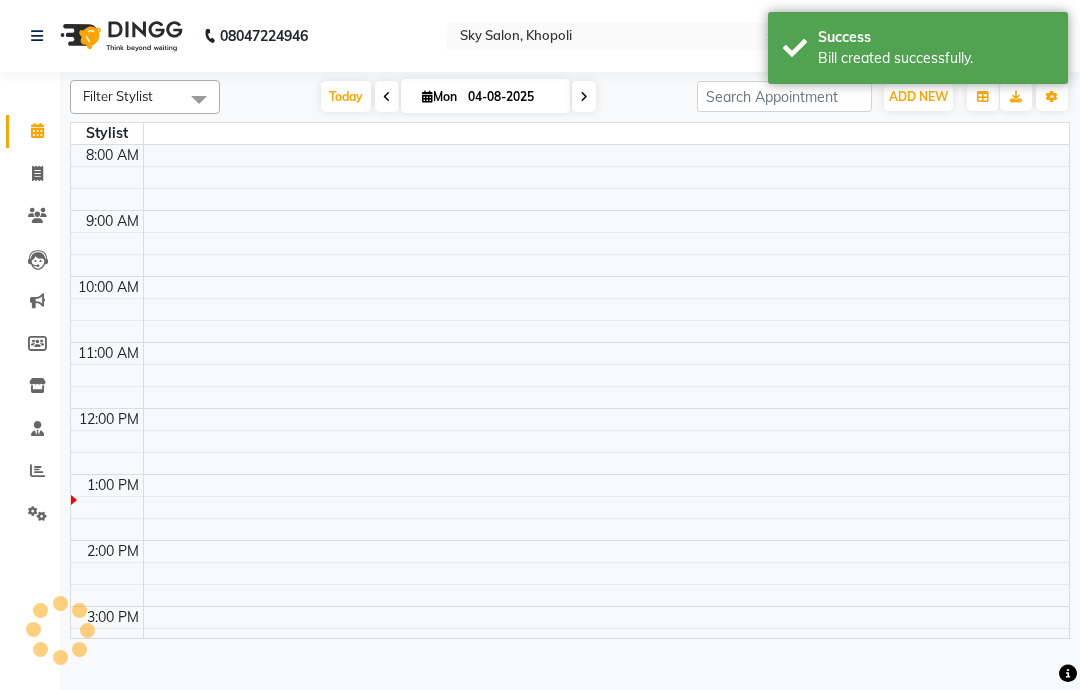 click on "Today" at bounding box center [346, 96] 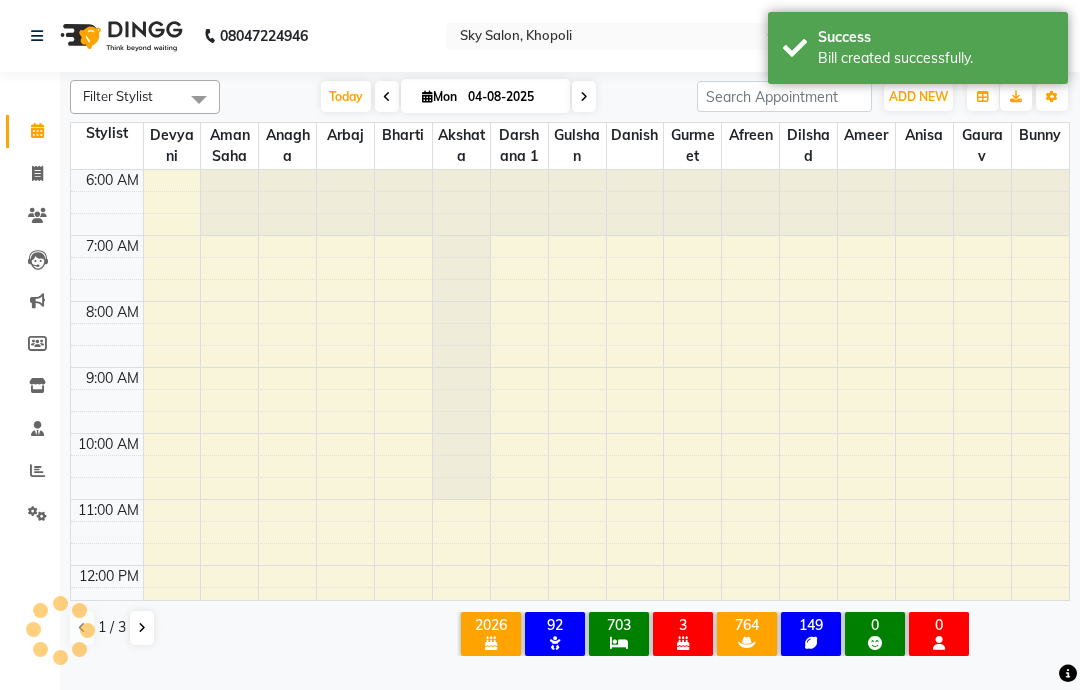 scroll, scrollTop: 462, scrollLeft: 0, axis: vertical 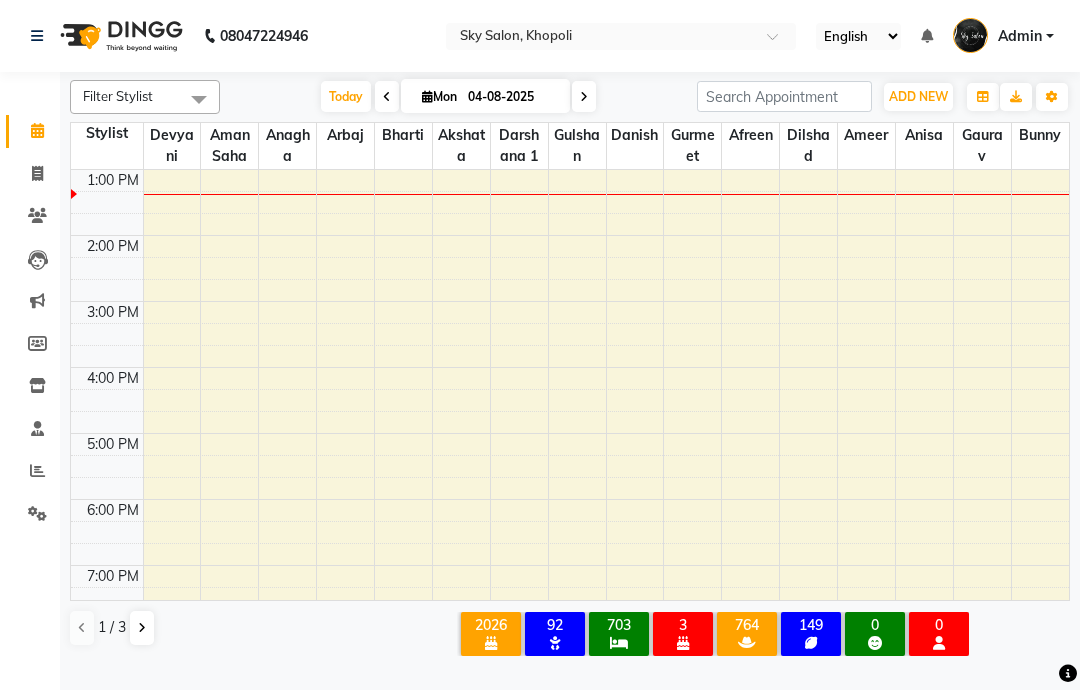 click on "Invoice" 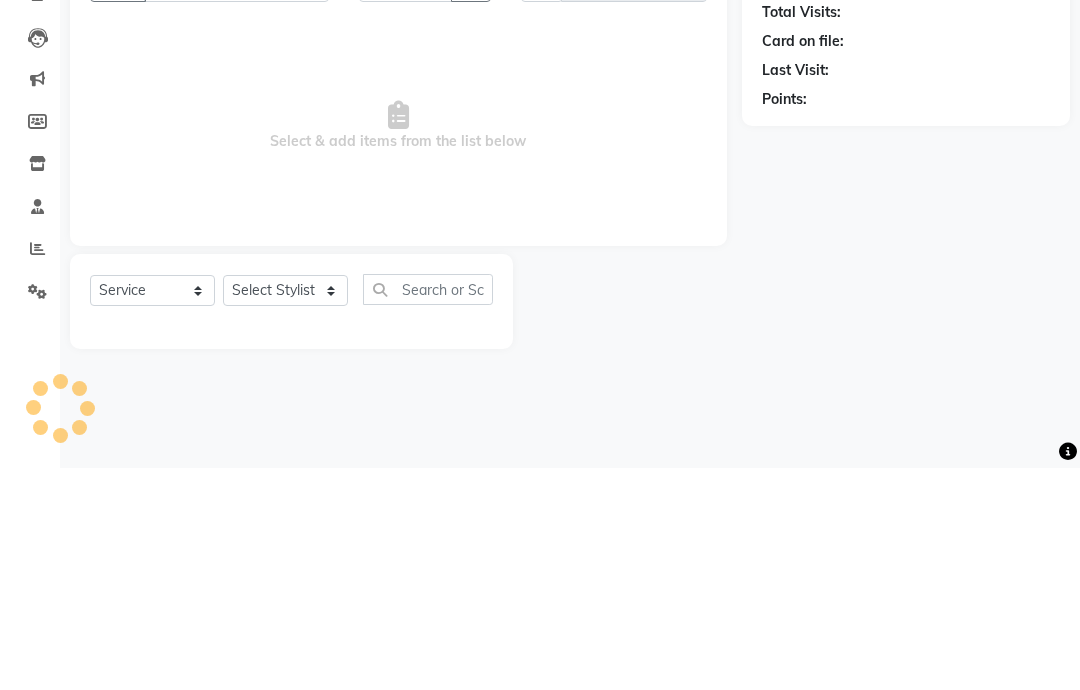 type on "9982" 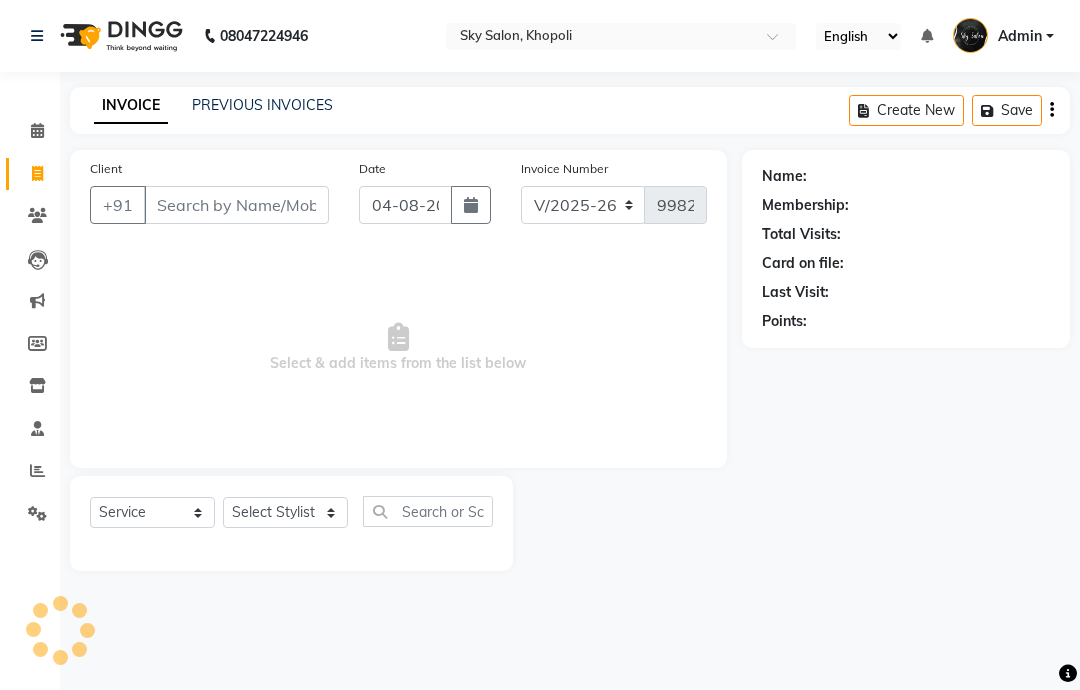 click on "PREVIOUS INVOICES" 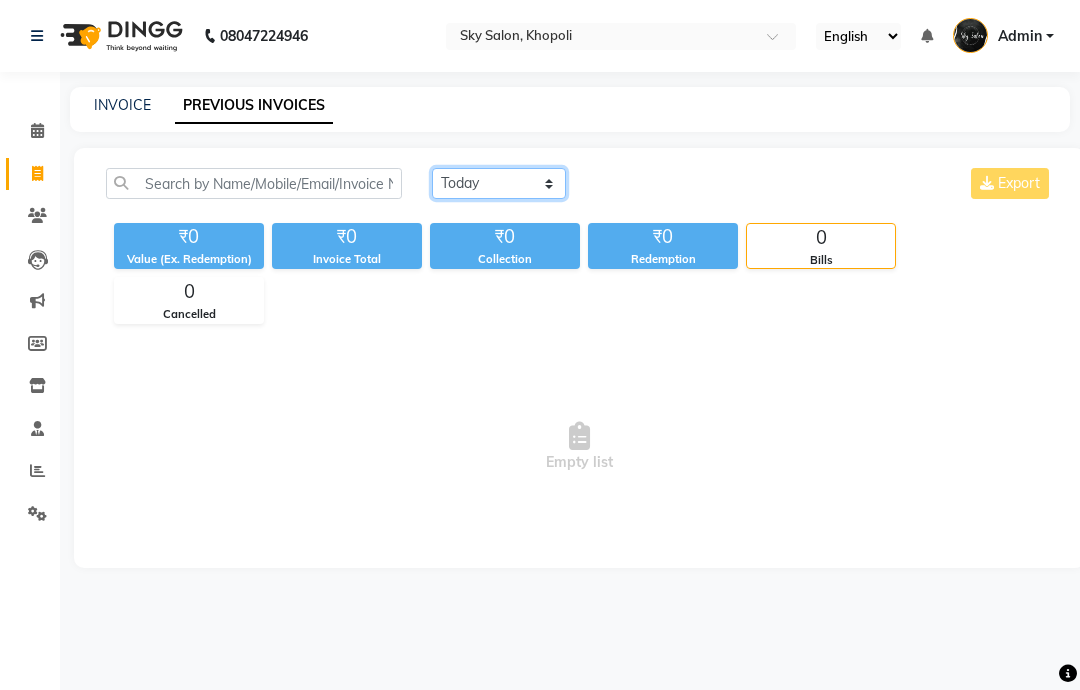 click on "Today Yesterday Custom Range" 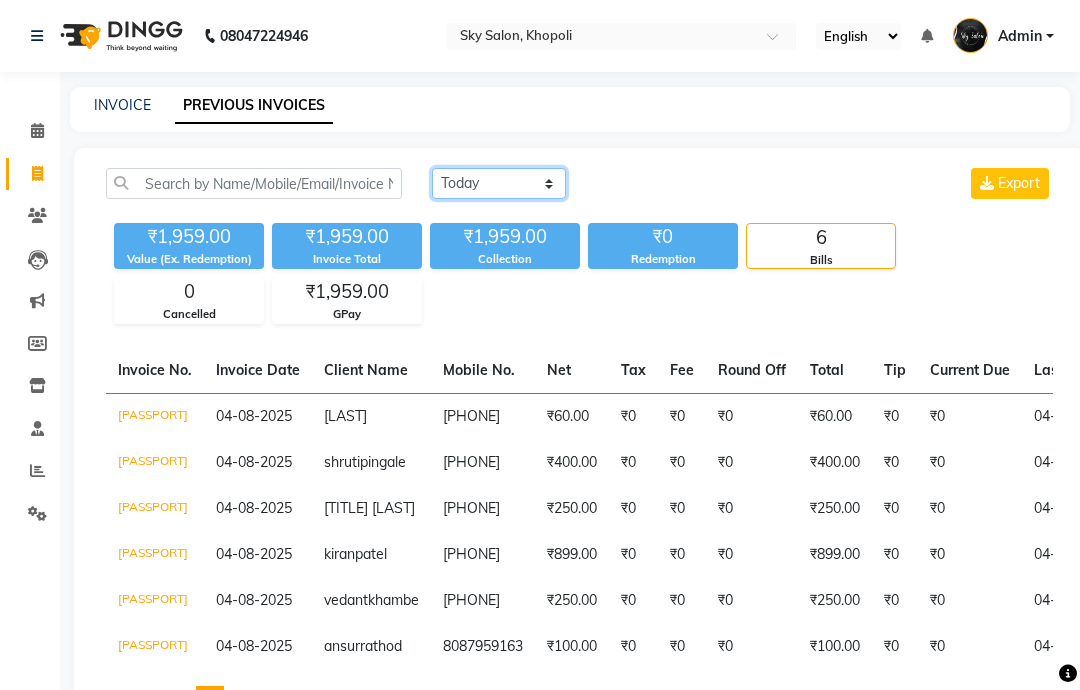 select on "yesterday" 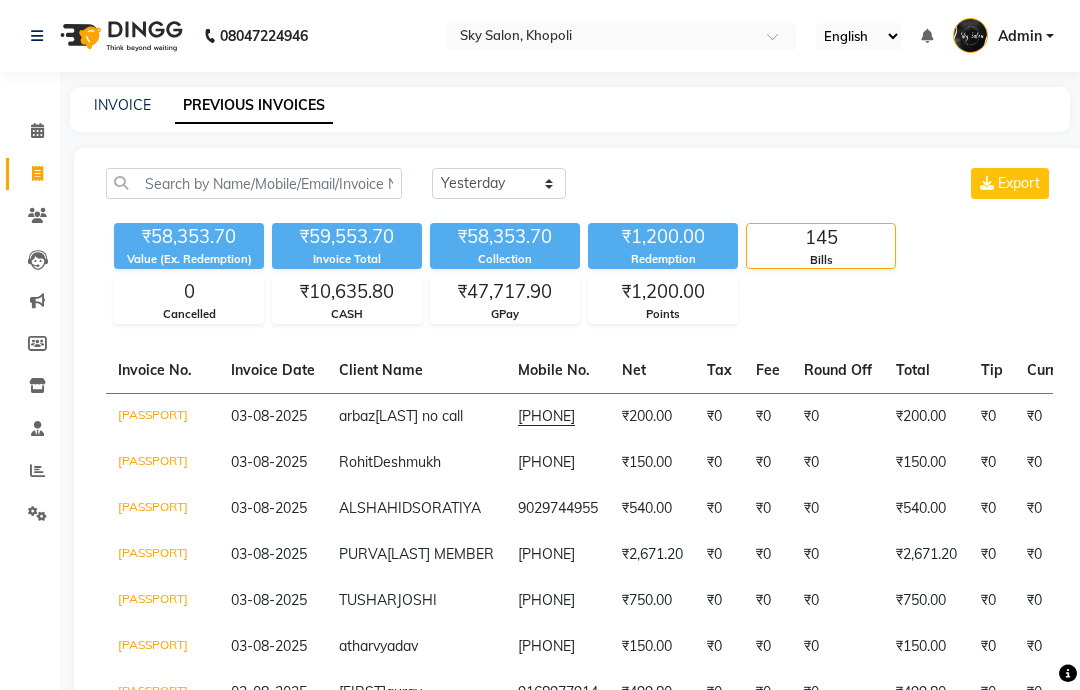 click 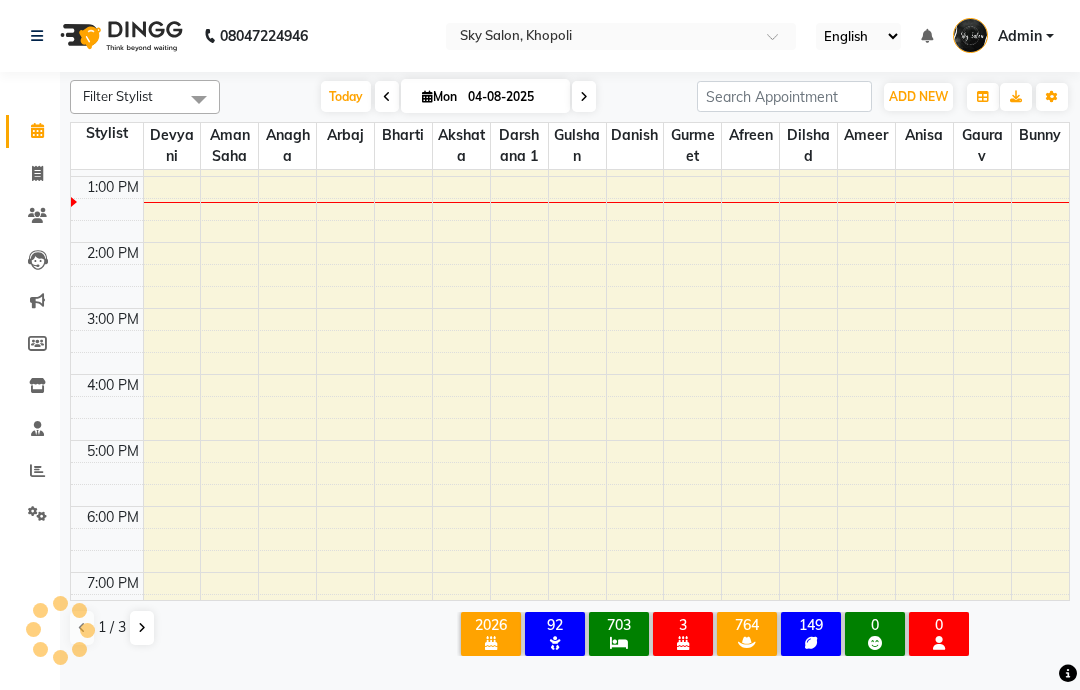 scroll, scrollTop: 0, scrollLeft: 0, axis: both 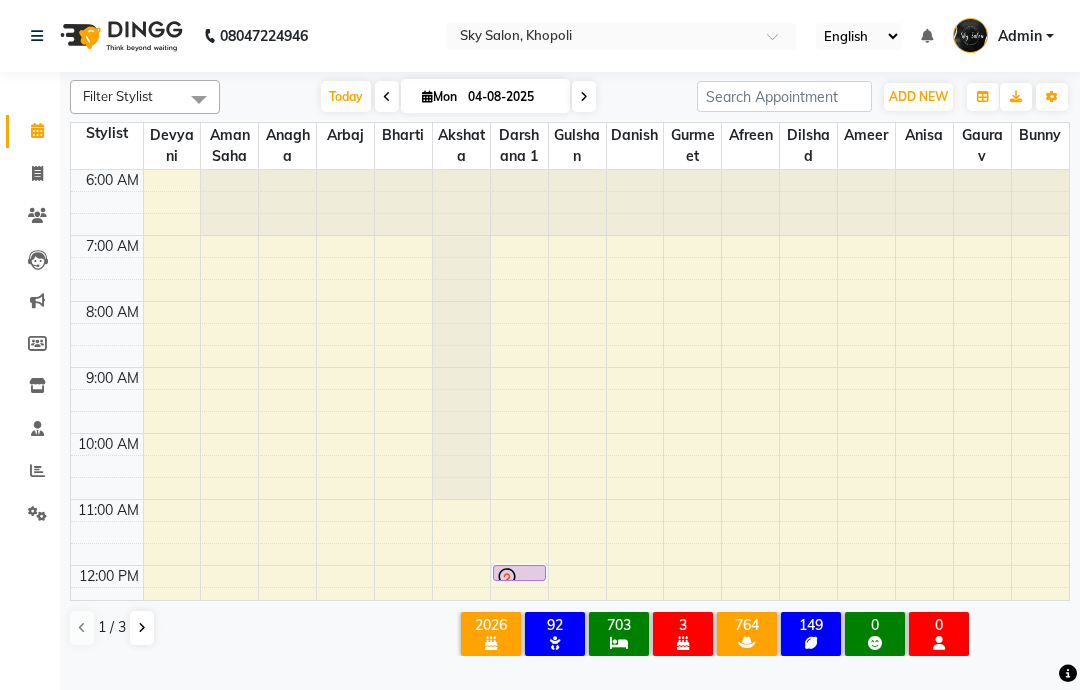 click 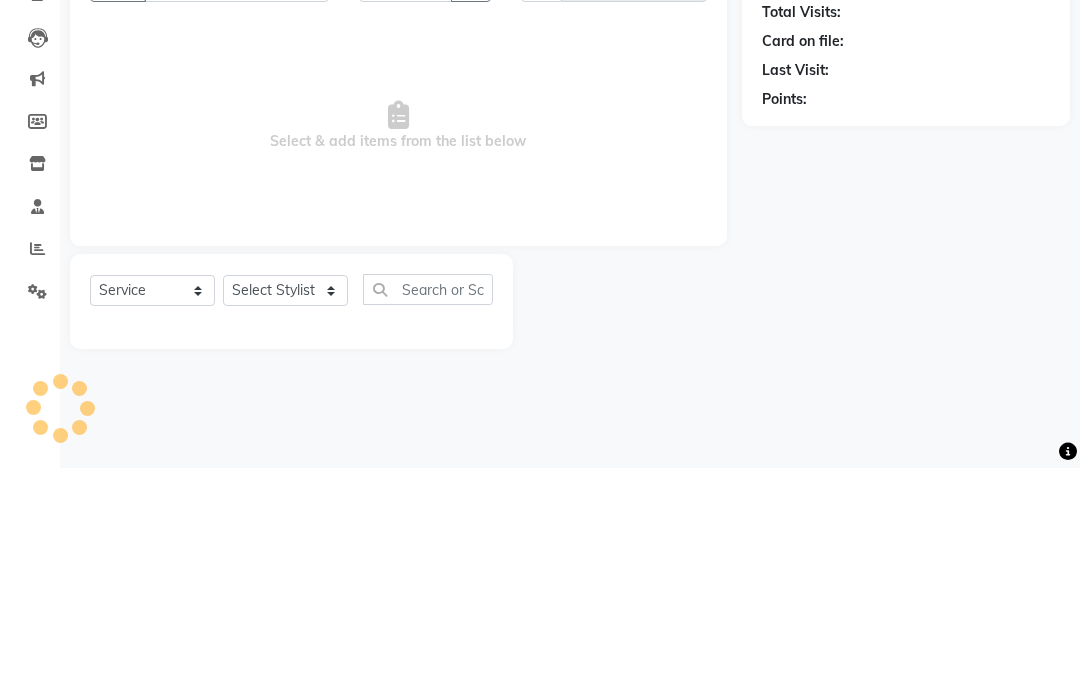 type on "9982" 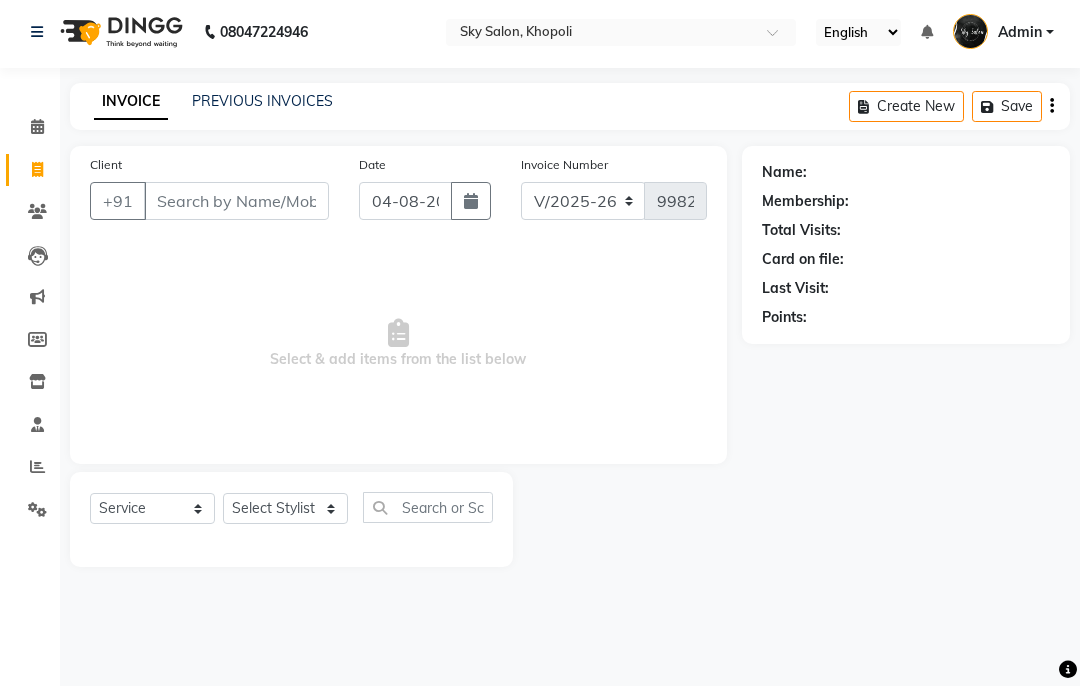 click on "Invoice" 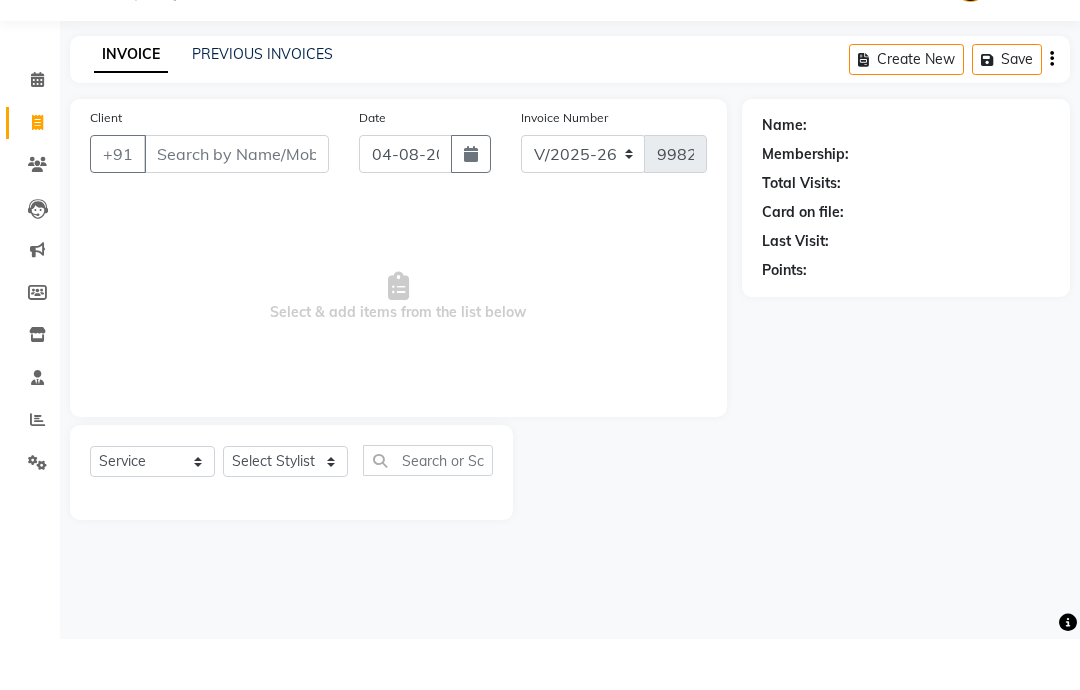 click on "PREVIOUS INVOICES" 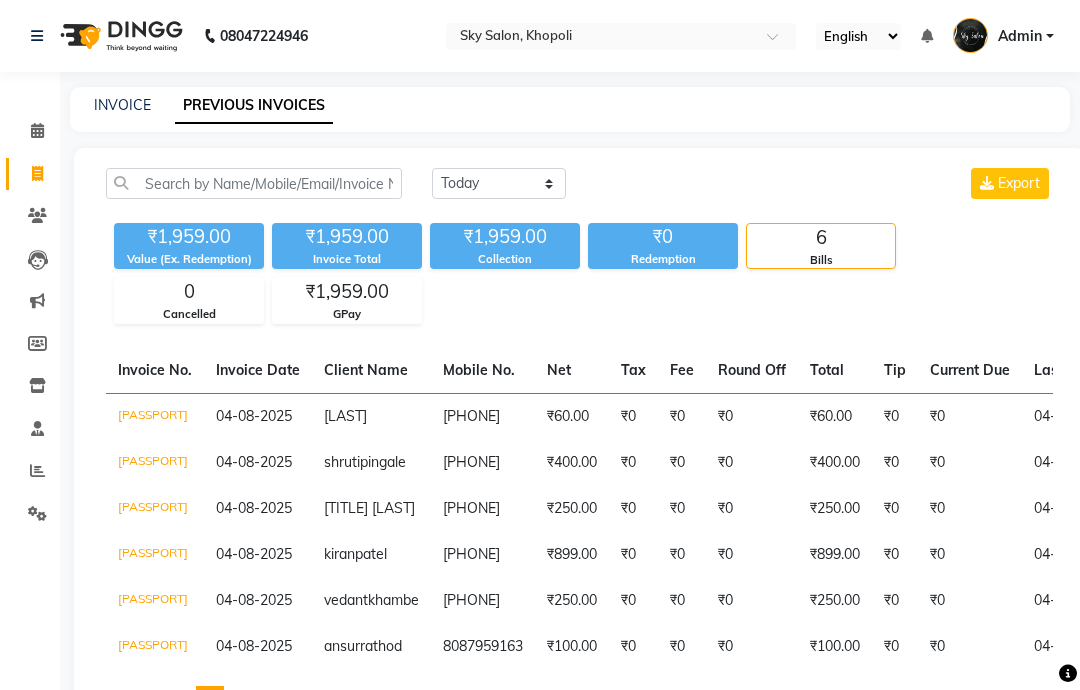 click on "Today Yesterday Custom Range" 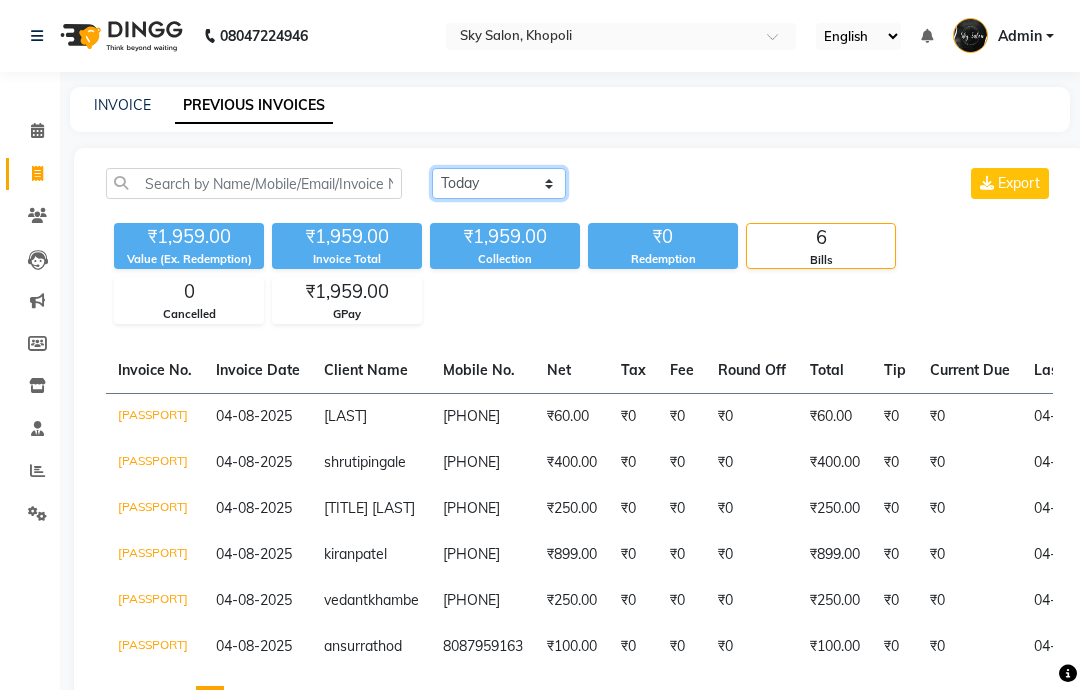 select on "yesterday" 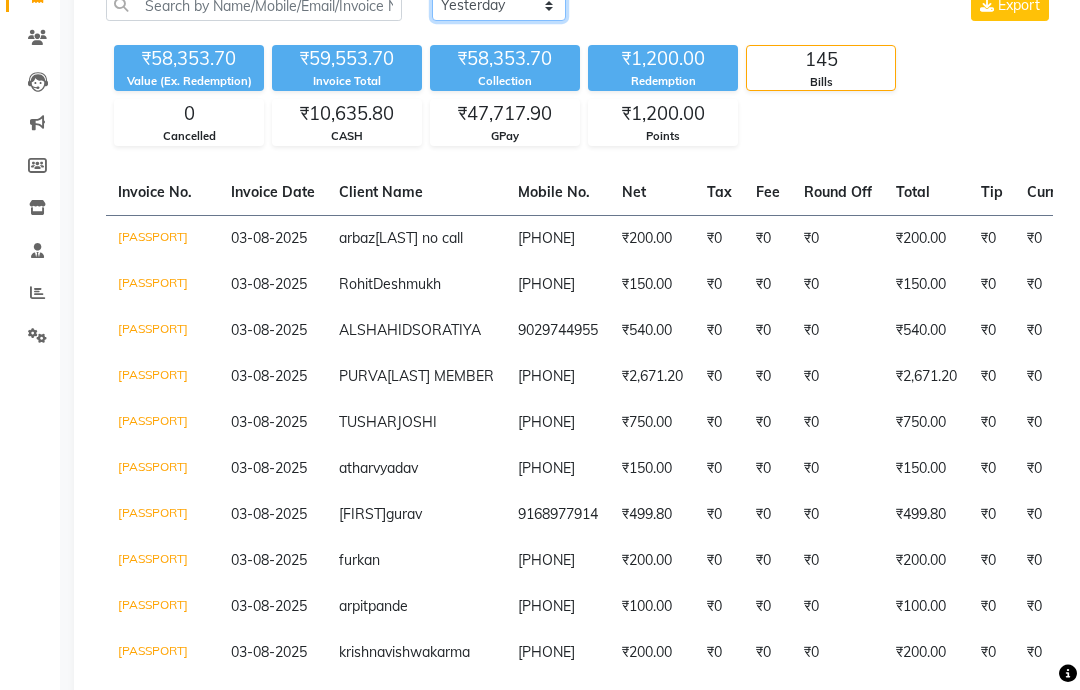 scroll, scrollTop: 151, scrollLeft: 0, axis: vertical 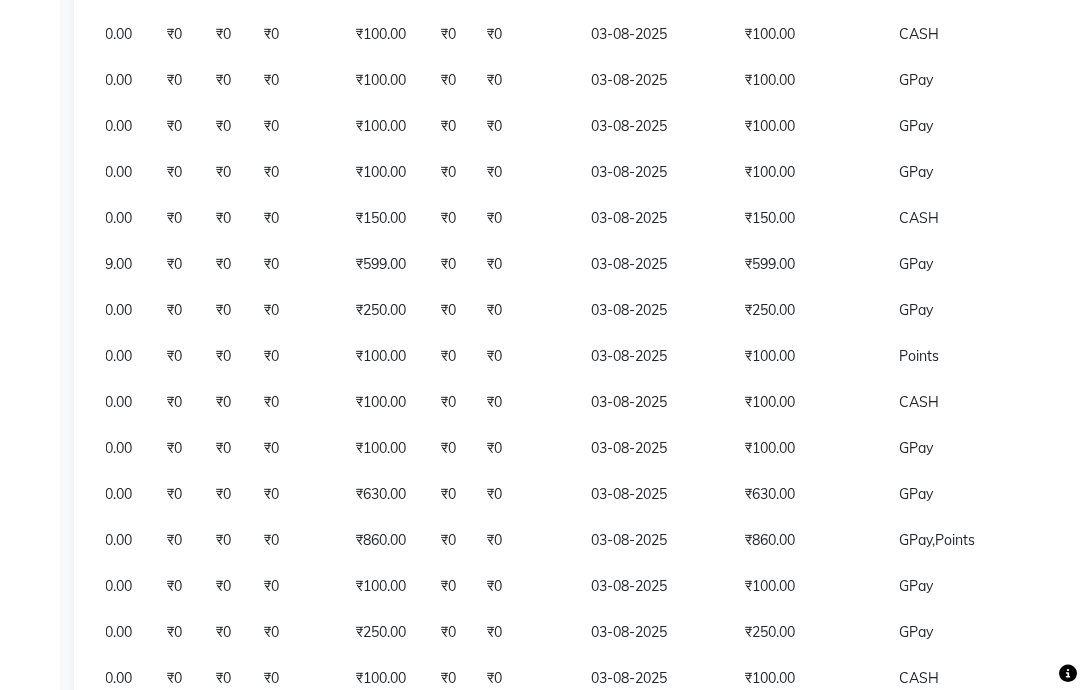 click on "03-08-2025" 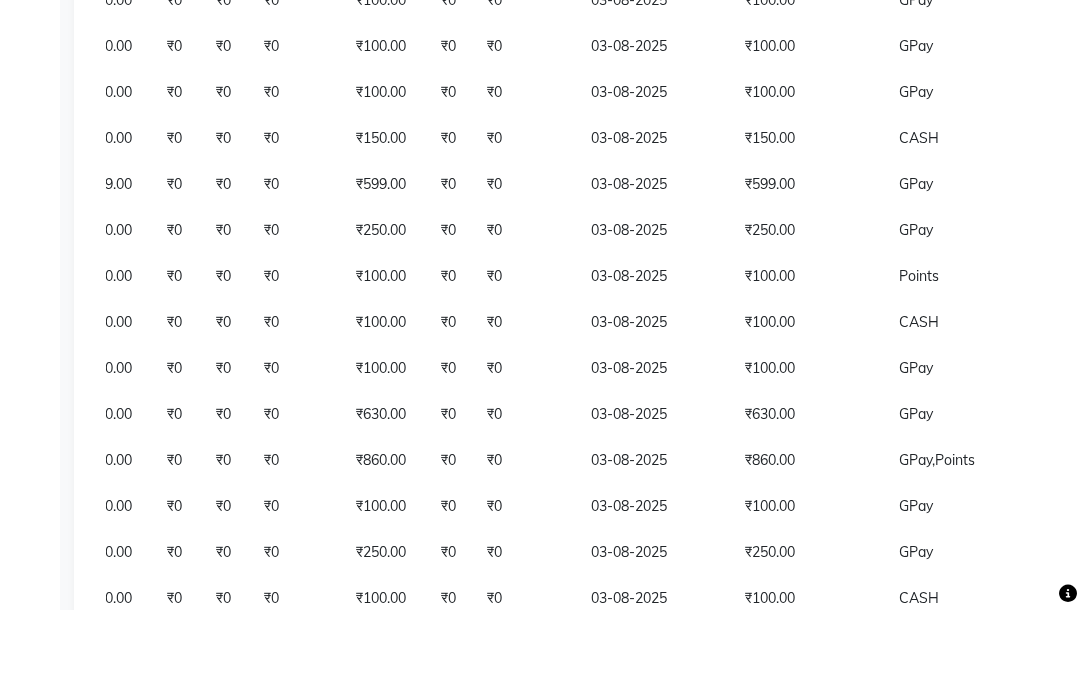 scroll, scrollTop: 0, scrollLeft: 552, axis: horizontal 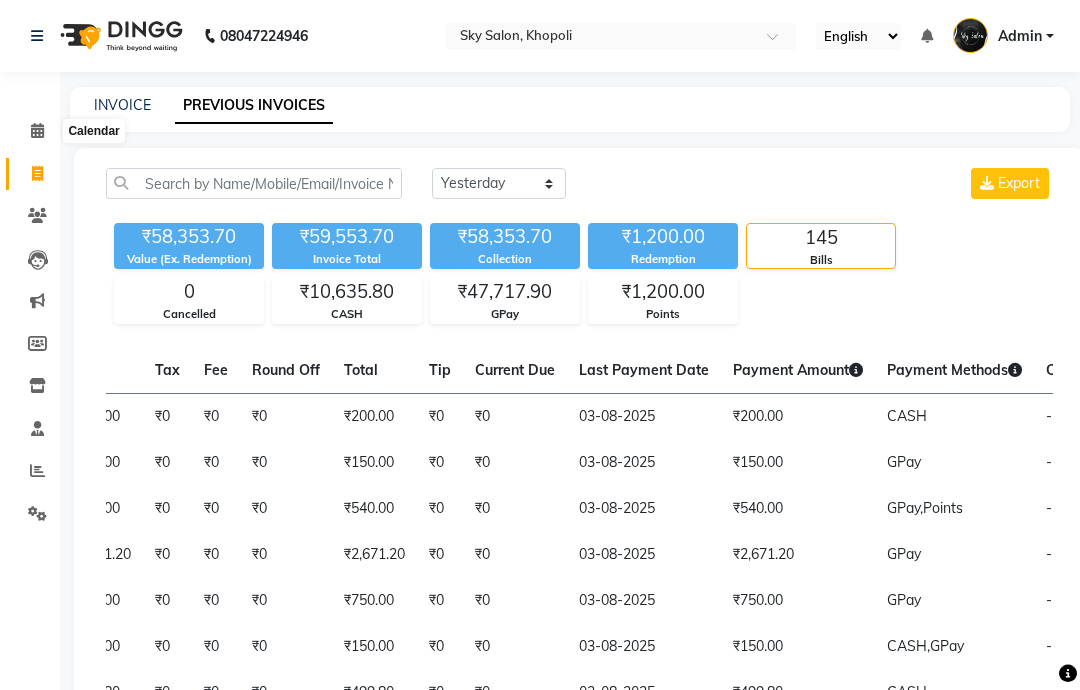 click 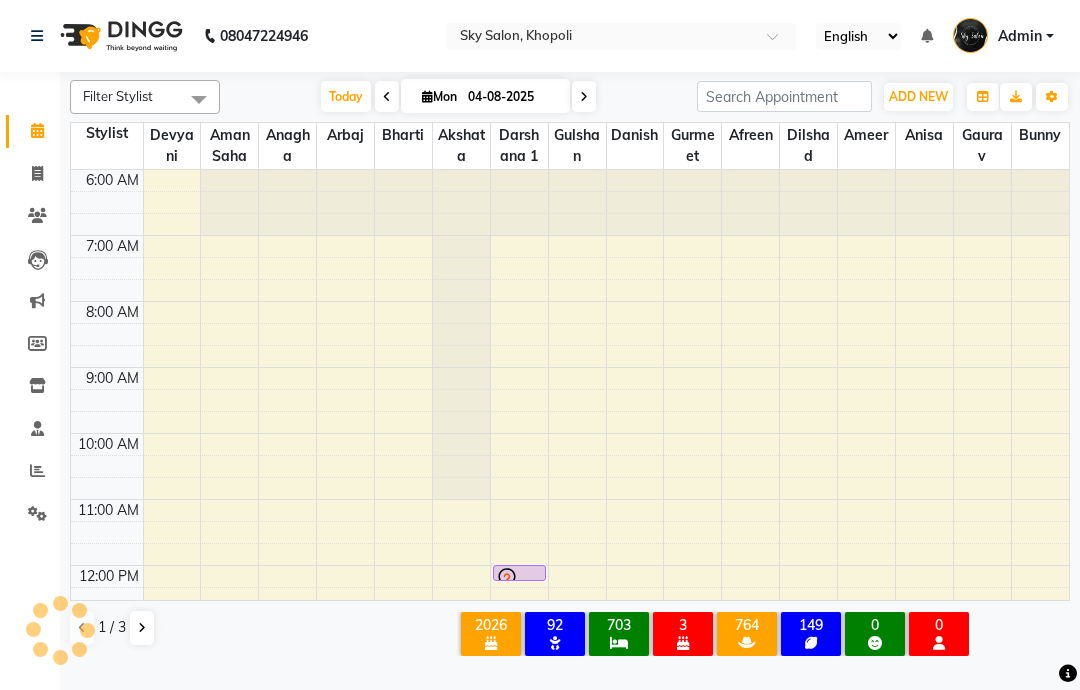 click 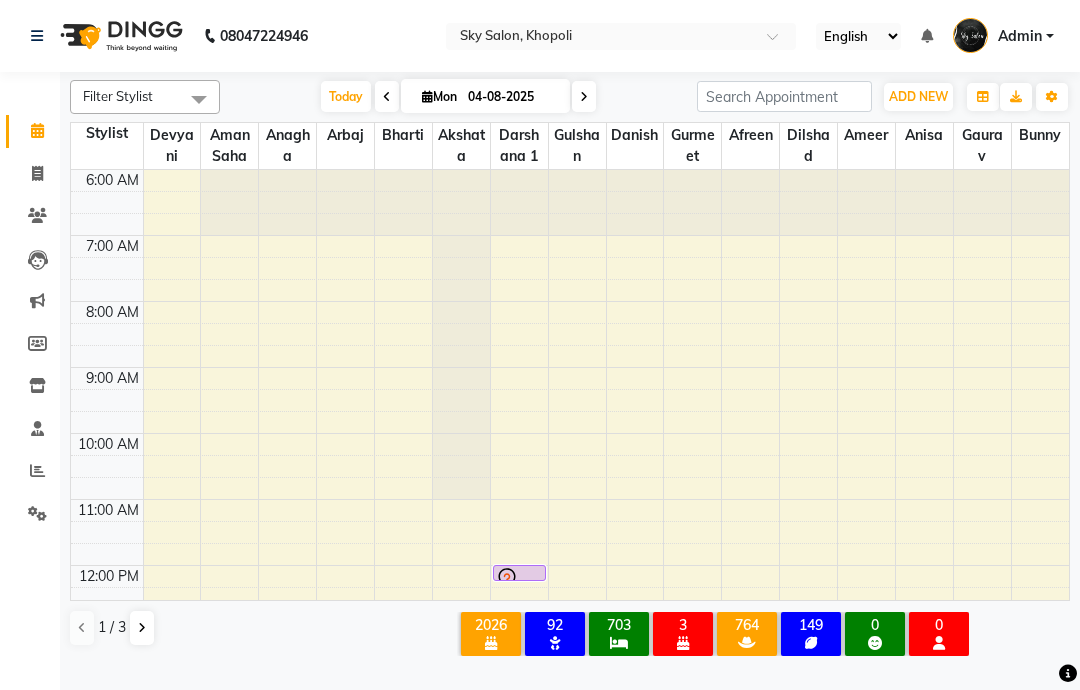 click 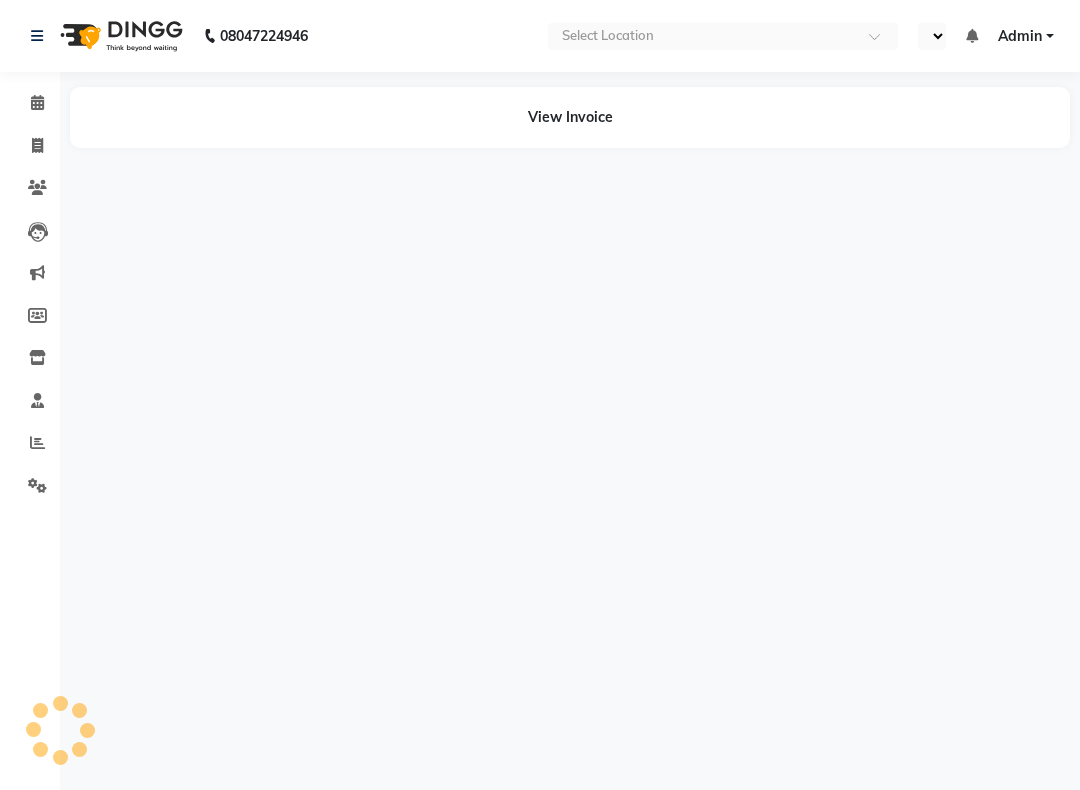scroll, scrollTop: 0, scrollLeft: 0, axis: both 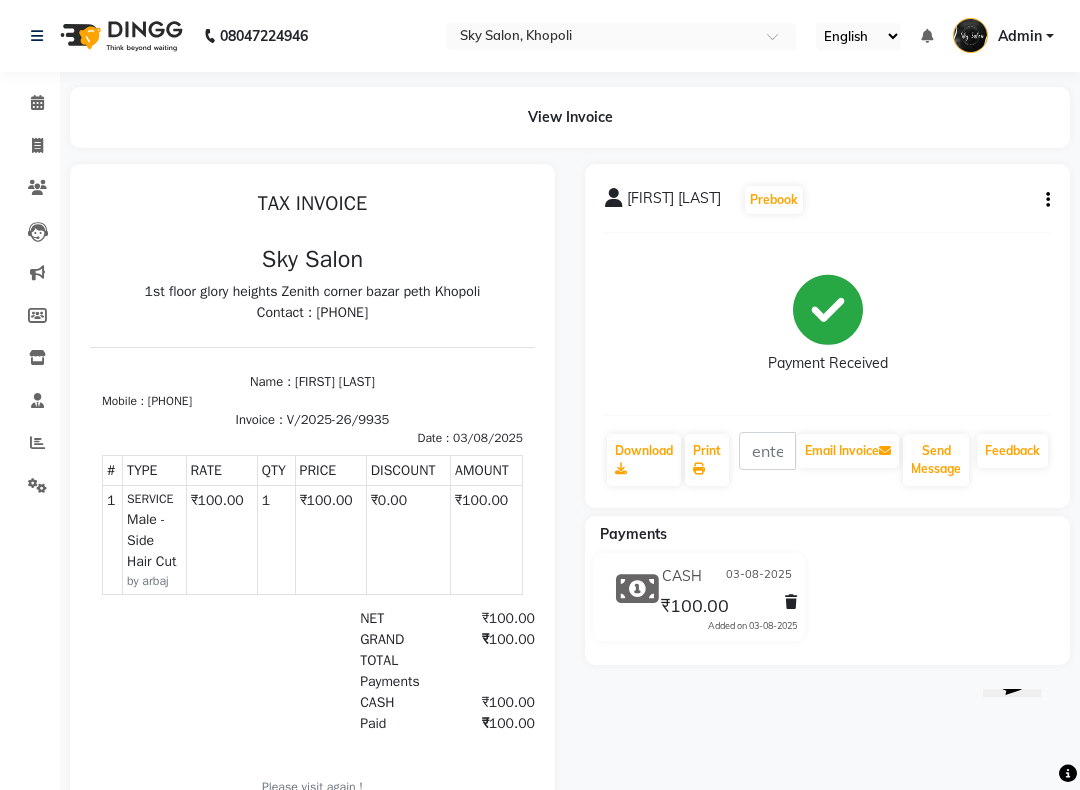 click on "harsh jadhav  Prebook   Payment Received  Download  Print   Email Invoice   Send Message Feedback" 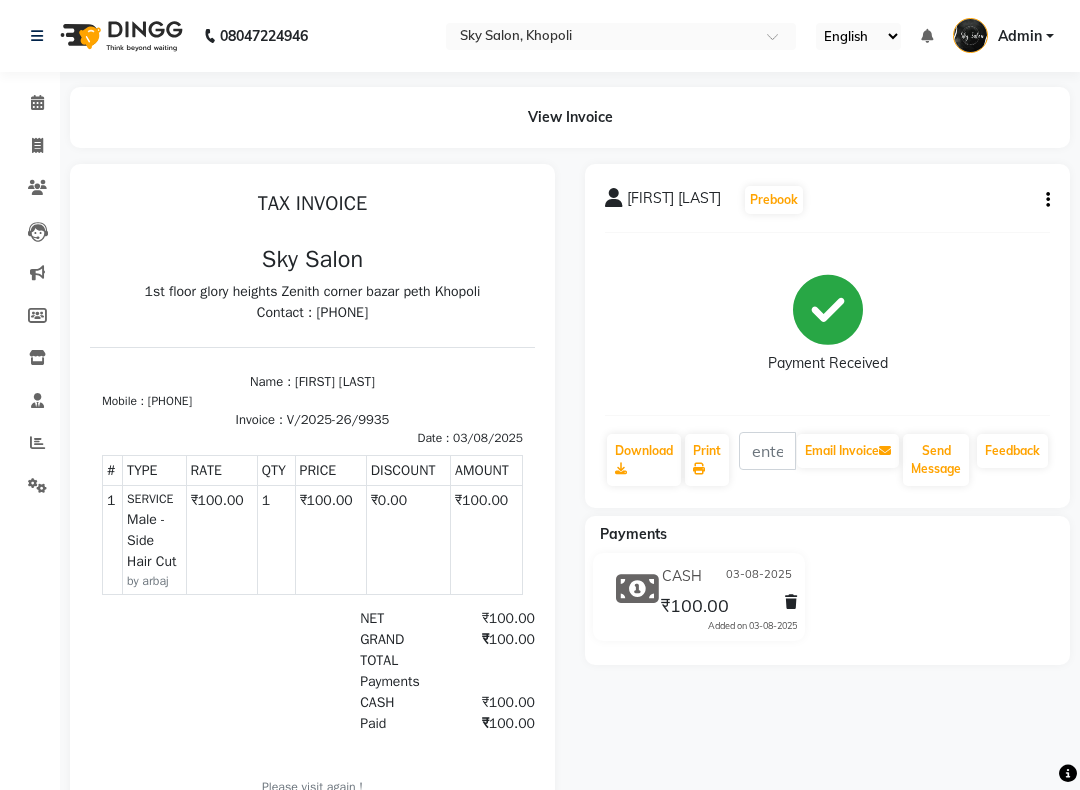 click 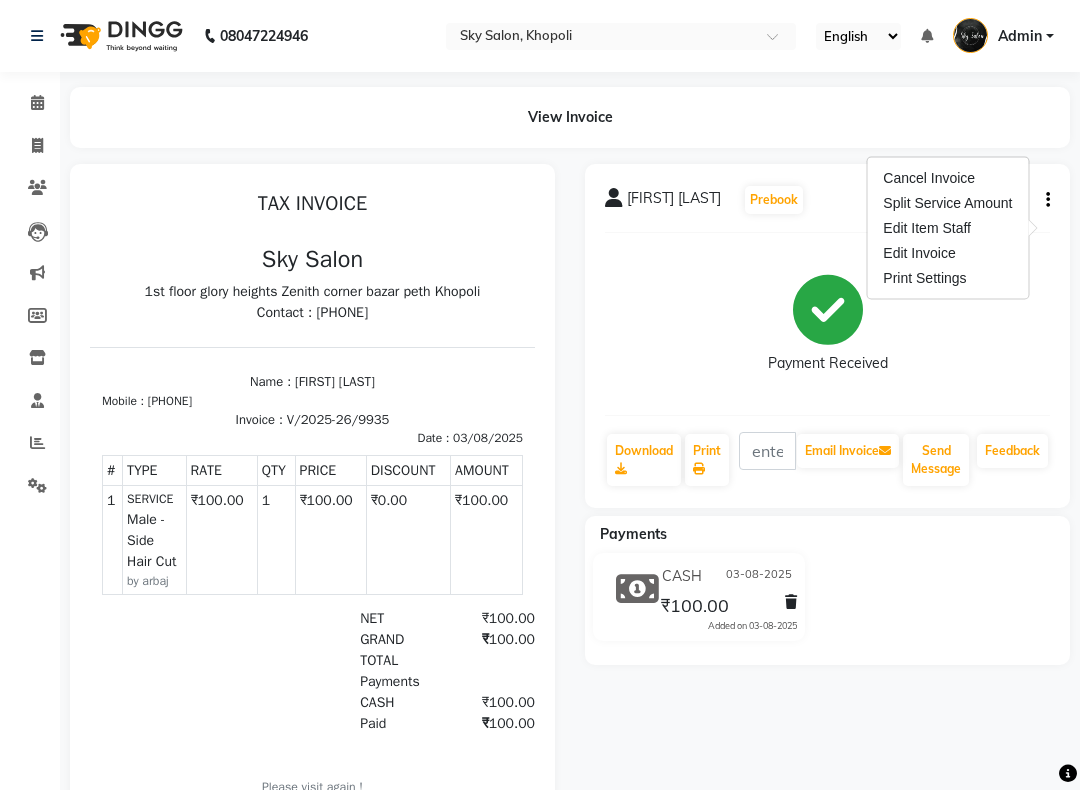 click on "Edit Invoice" at bounding box center [947, 253] 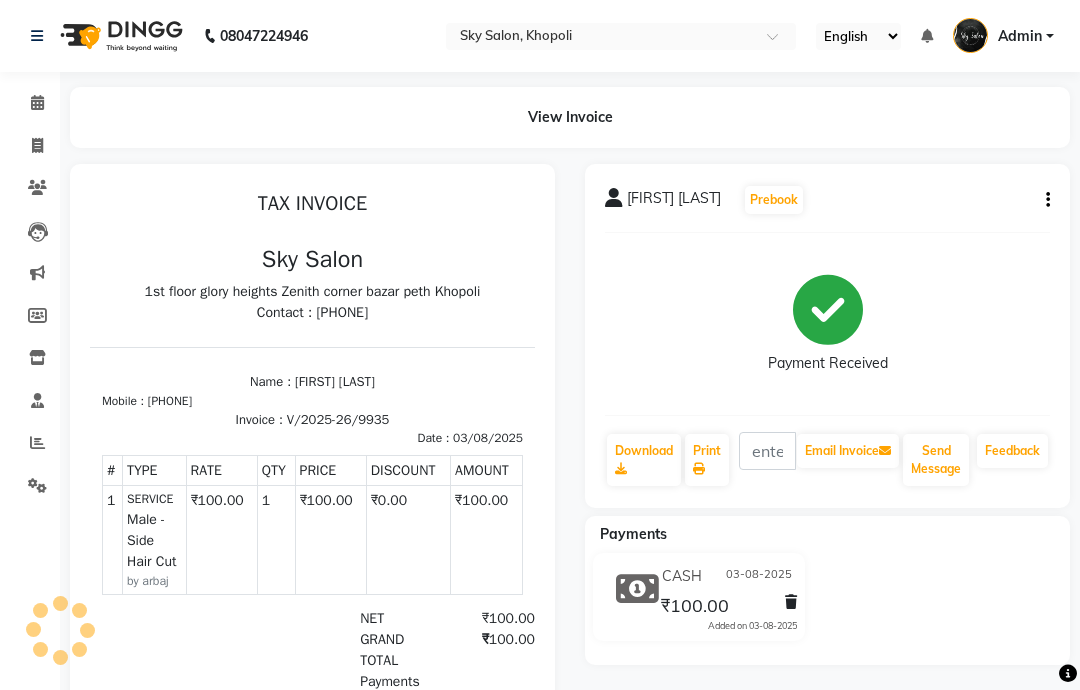 scroll, scrollTop: 0, scrollLeft: 0, axis: both 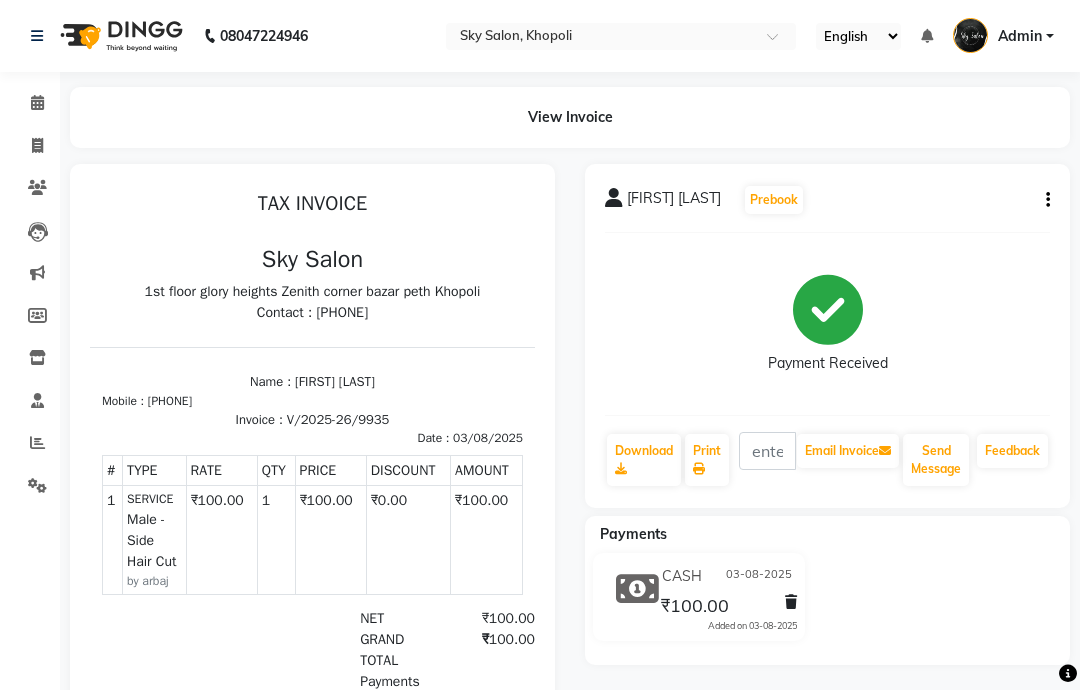 click 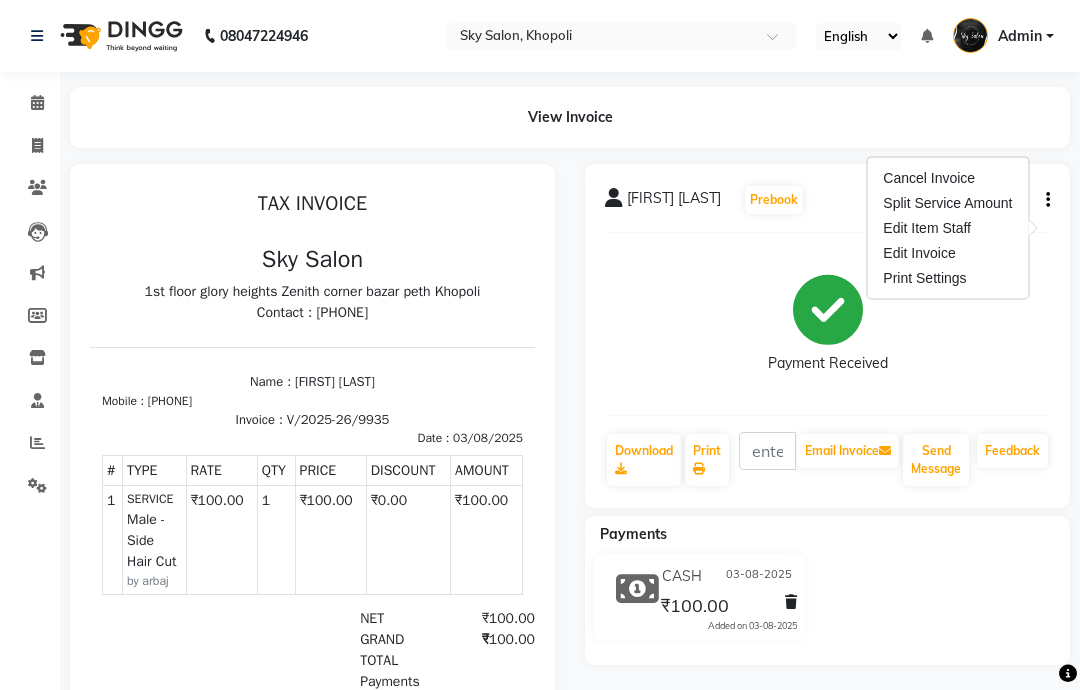 click on "CASH 03-08-2025 ₹100.00  Added on 03-08-2025" 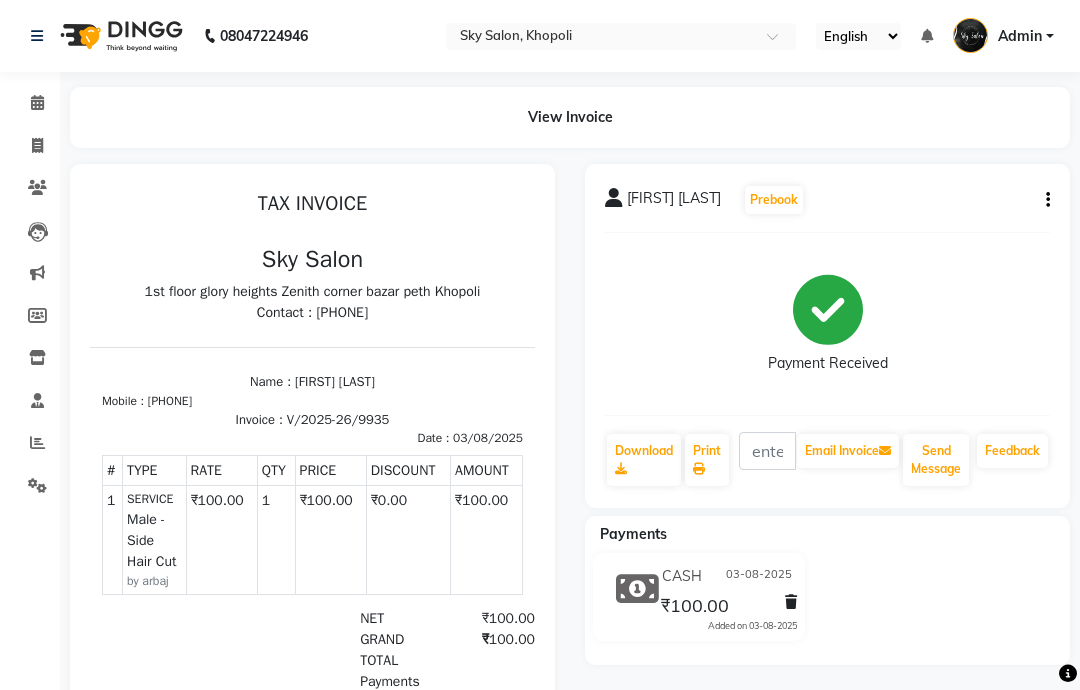 click on "CASH 03-08-2025 ₹100.00  Added on 03-08-2025" 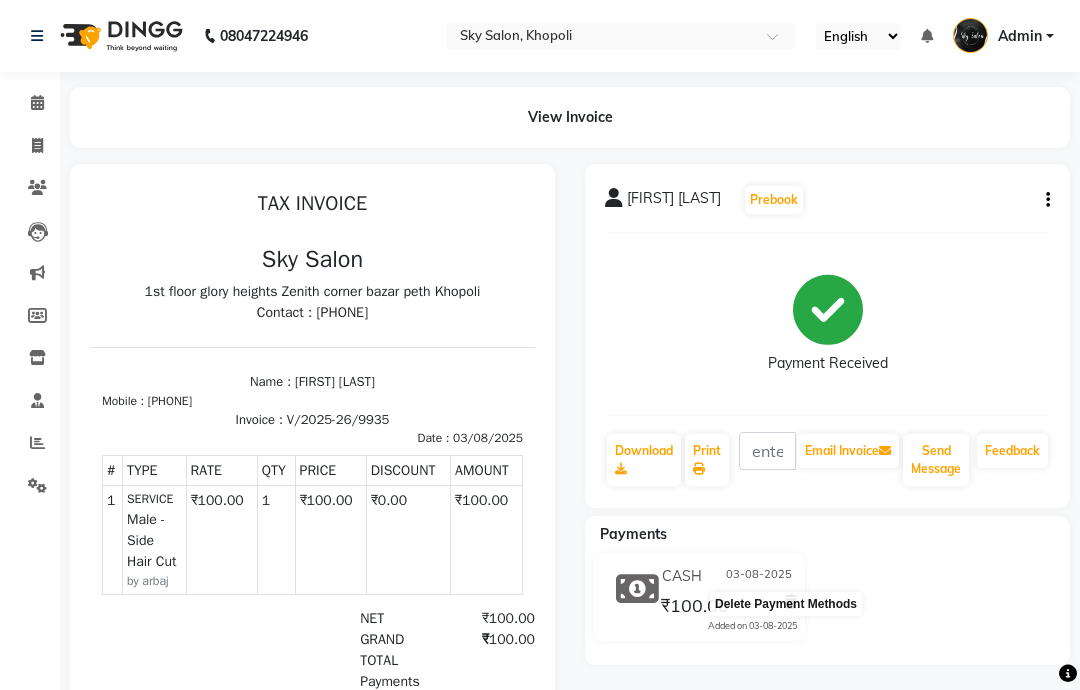 click 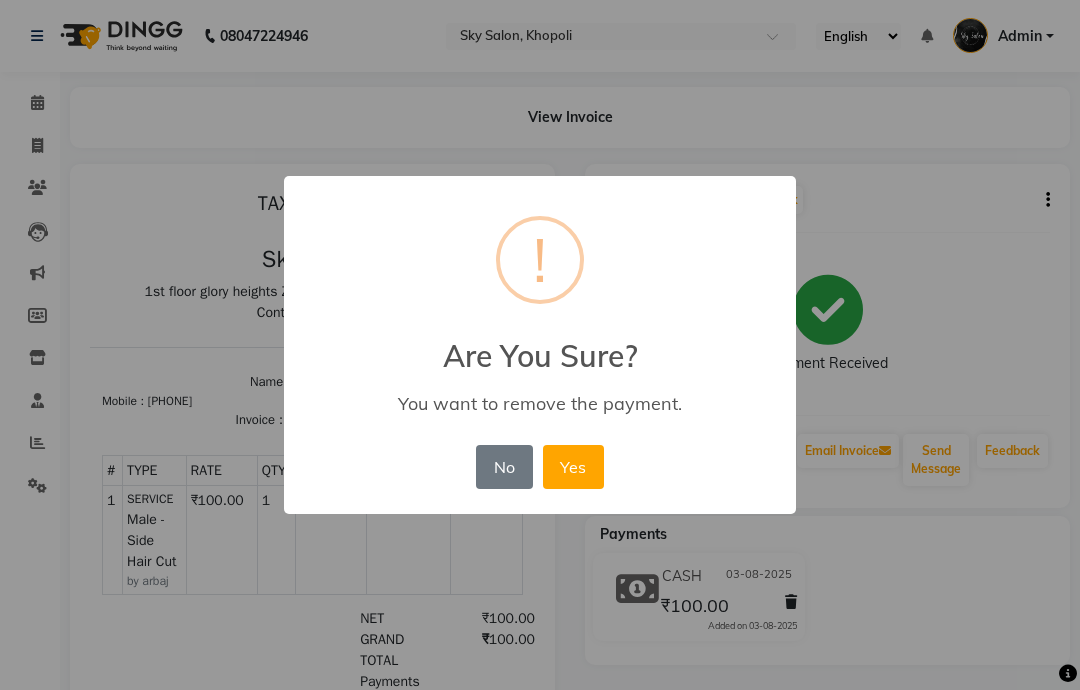 click on "No" at bounding box center (504, 467) 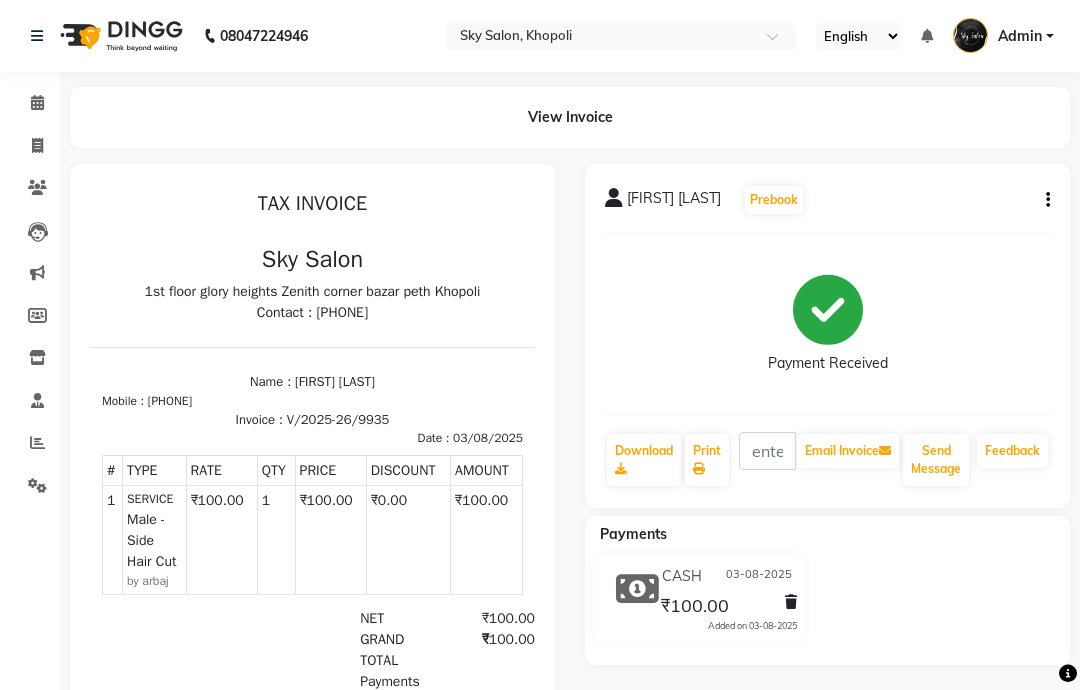 click on "harsh jadhav  Prebook   Payment Received  Download  Print   Email Invoice   Send Message Feedback" 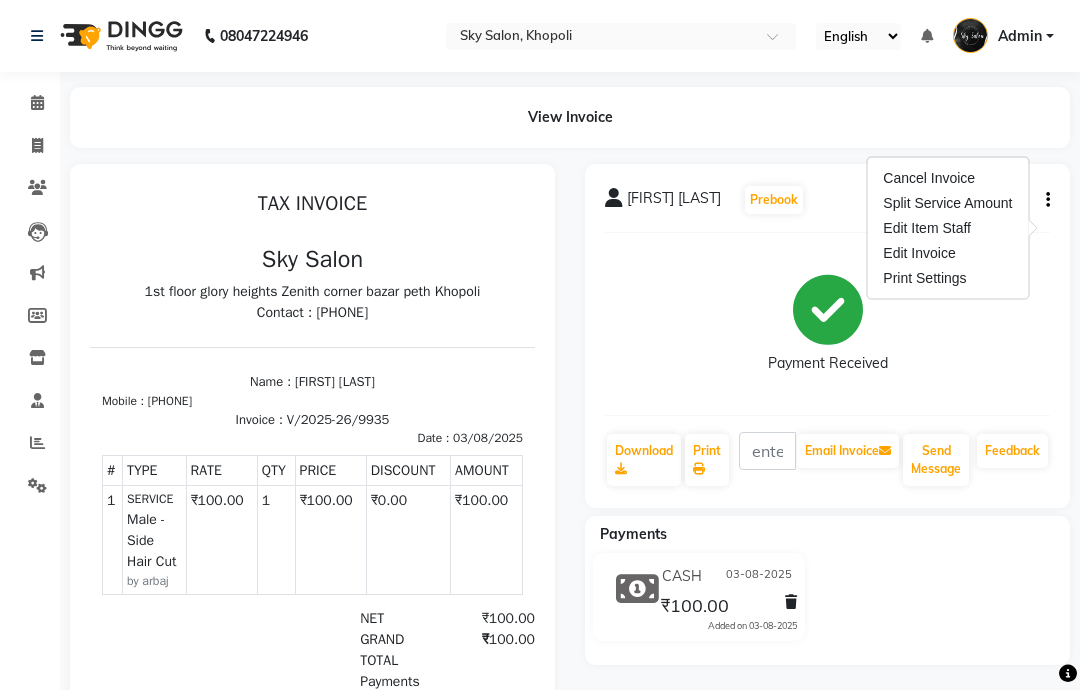 click on "Edit Invoice" at bounding box center [947, 253] 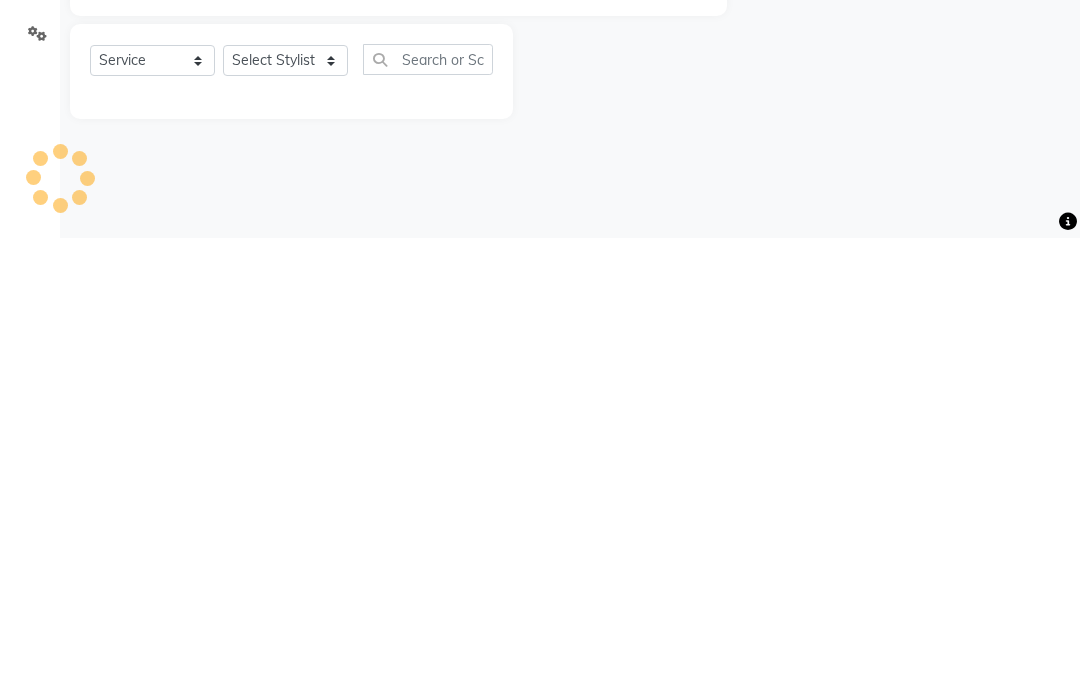 type on "7083555479" 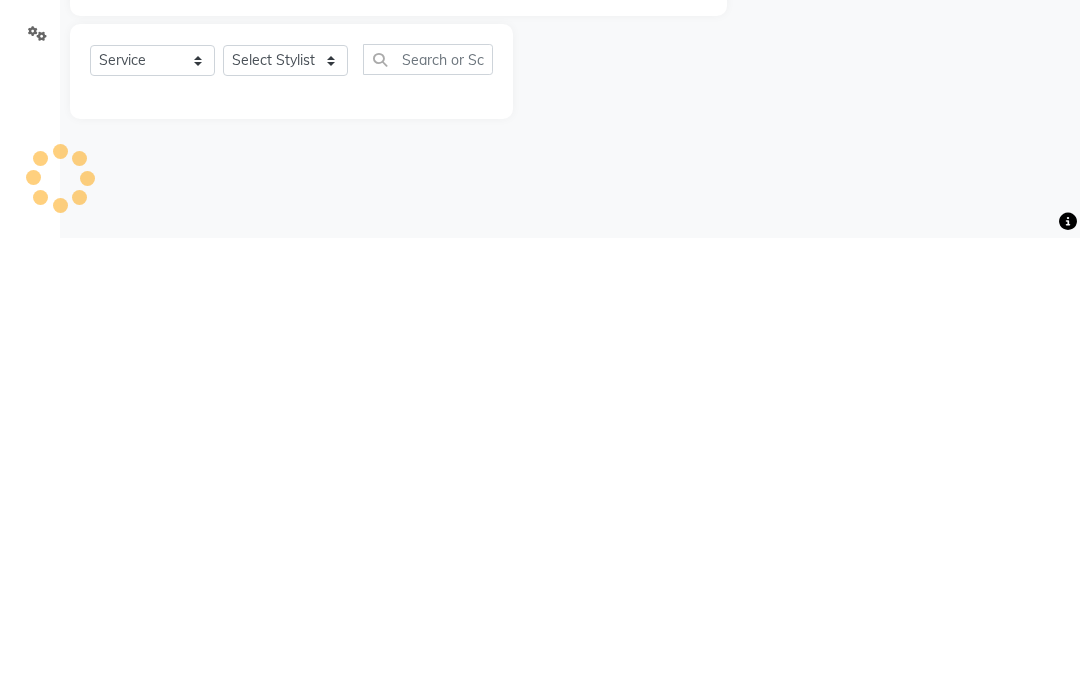 type on "V/2025-26/9935" 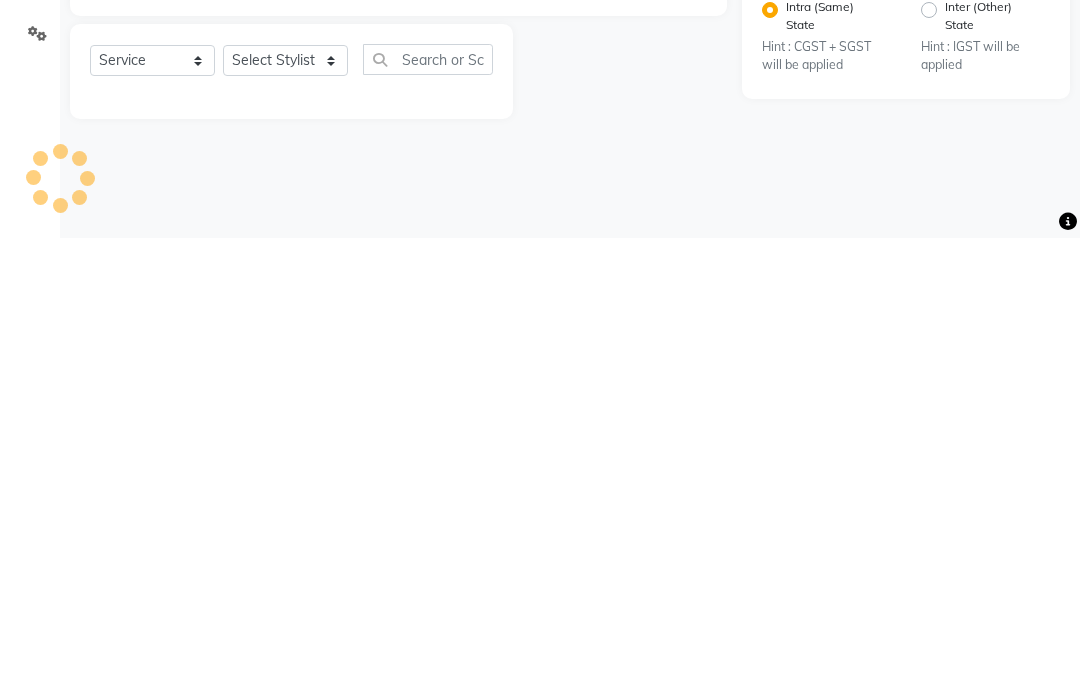 type on "03-08-2025" 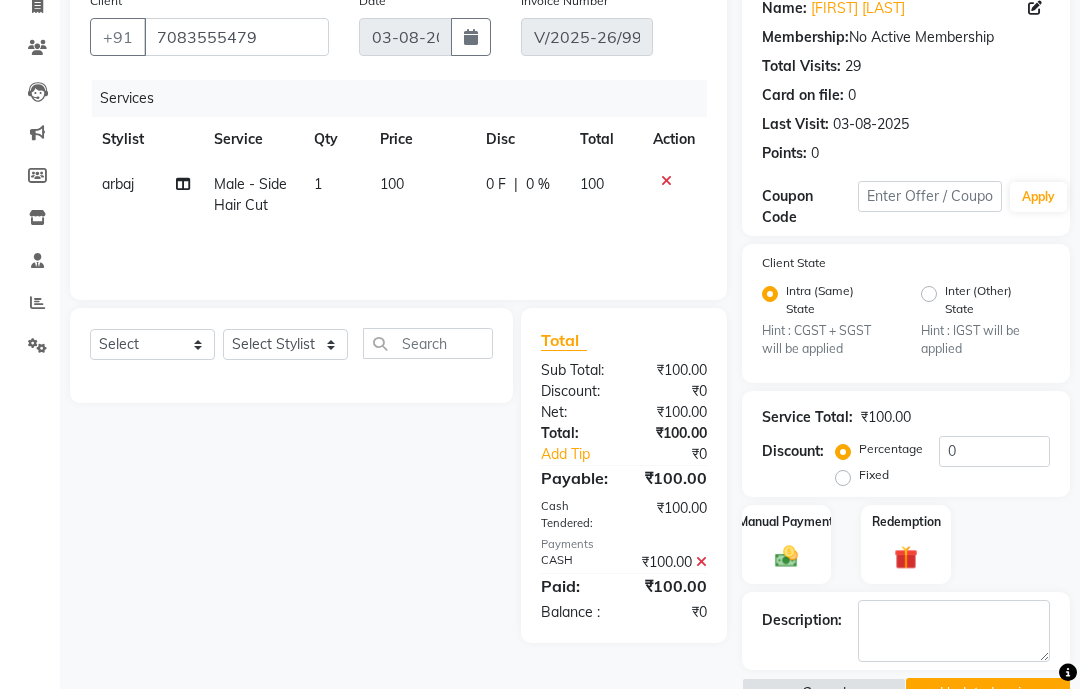 scroll, scrollTop: 0, scrollLeft: 0, axis: both 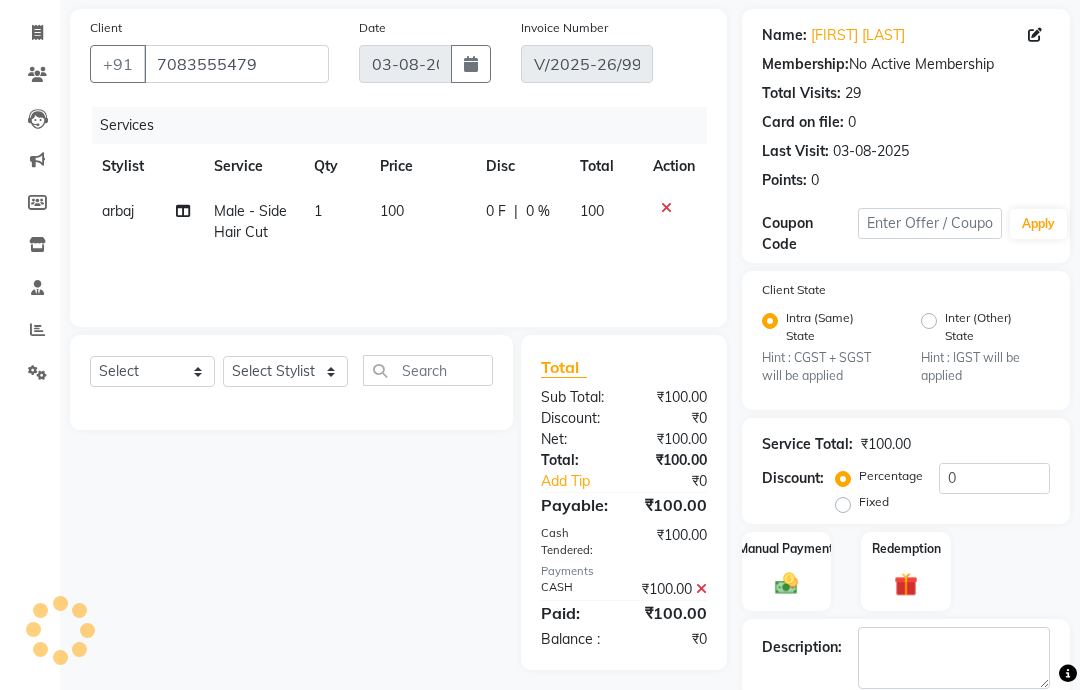 click 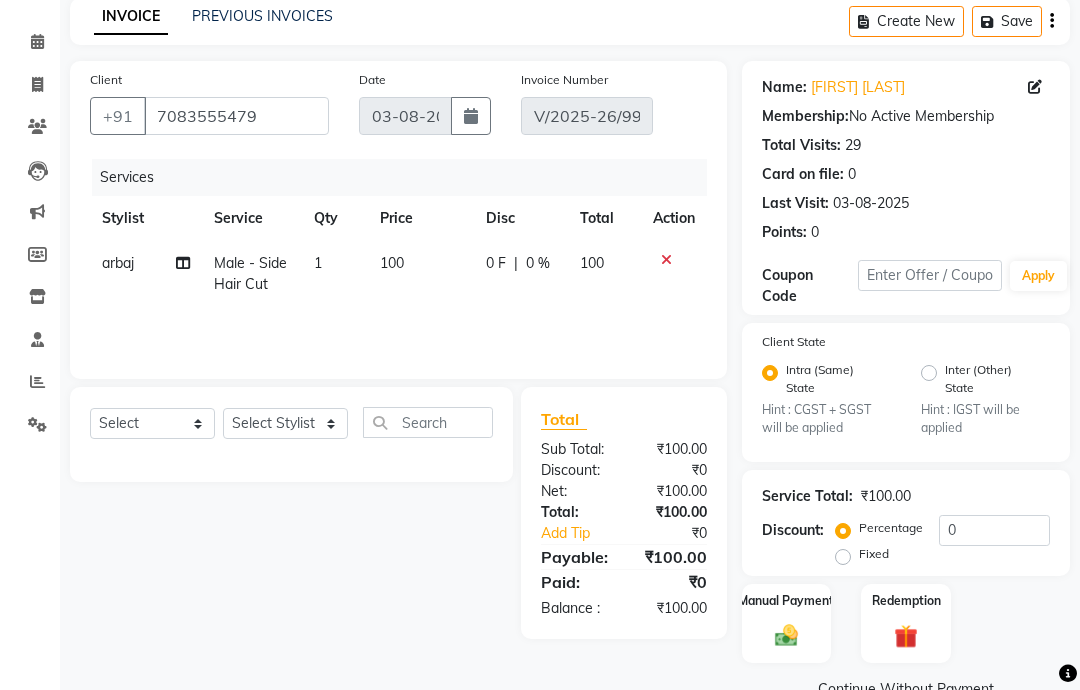 scroll, scrollTop: 0, scrollLeft: 0, axis: both 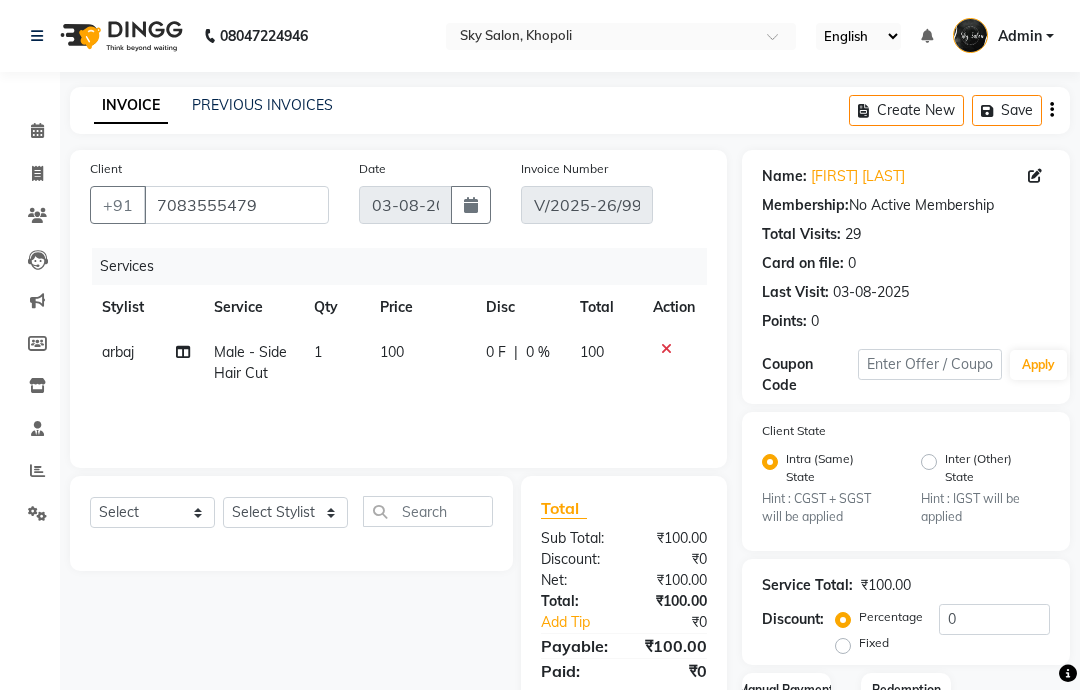 click on "Discount:  Percentage   Fixed  0" 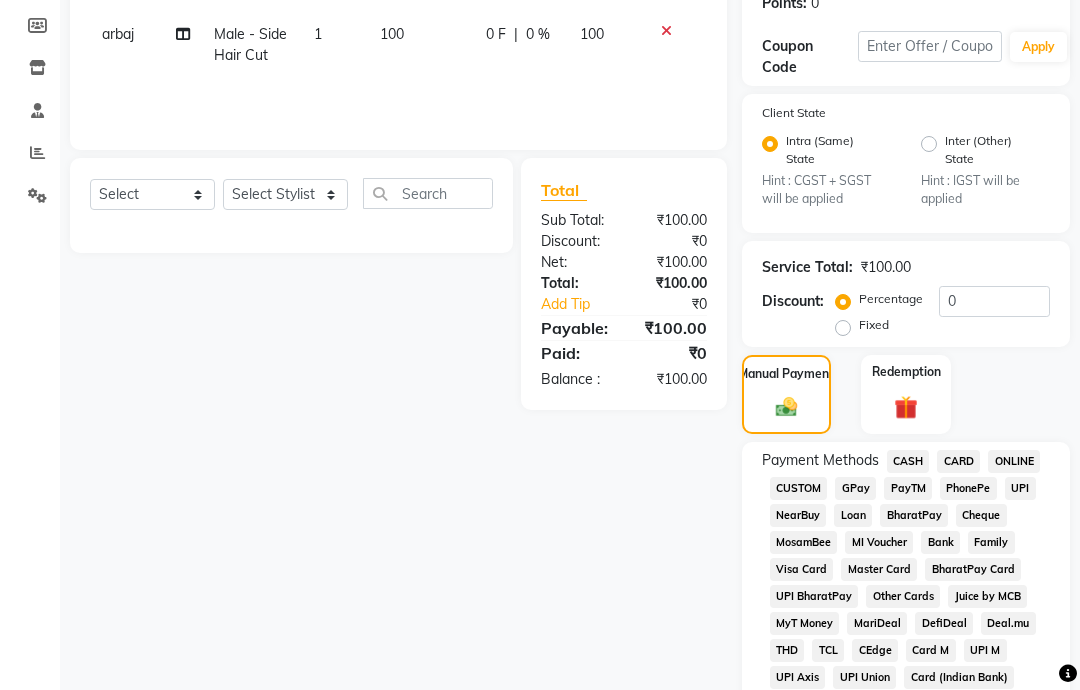 click on "GPay" 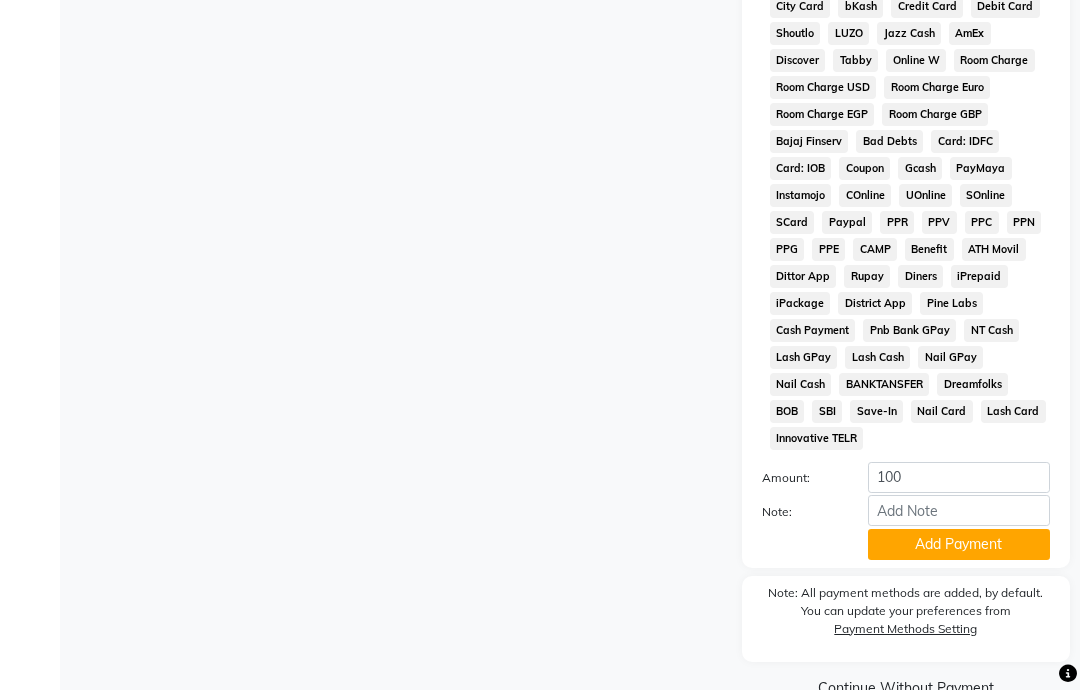 click on "Add Payment" 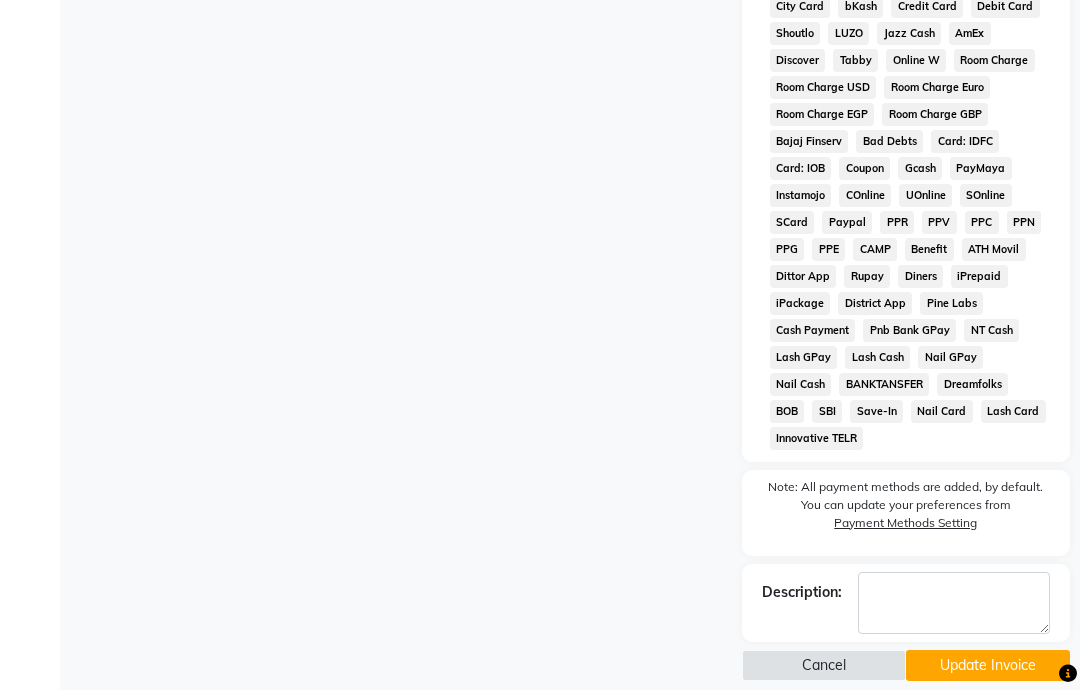 scroll, scrollTop: 1157, scrollLeft: 0, axis: vertical 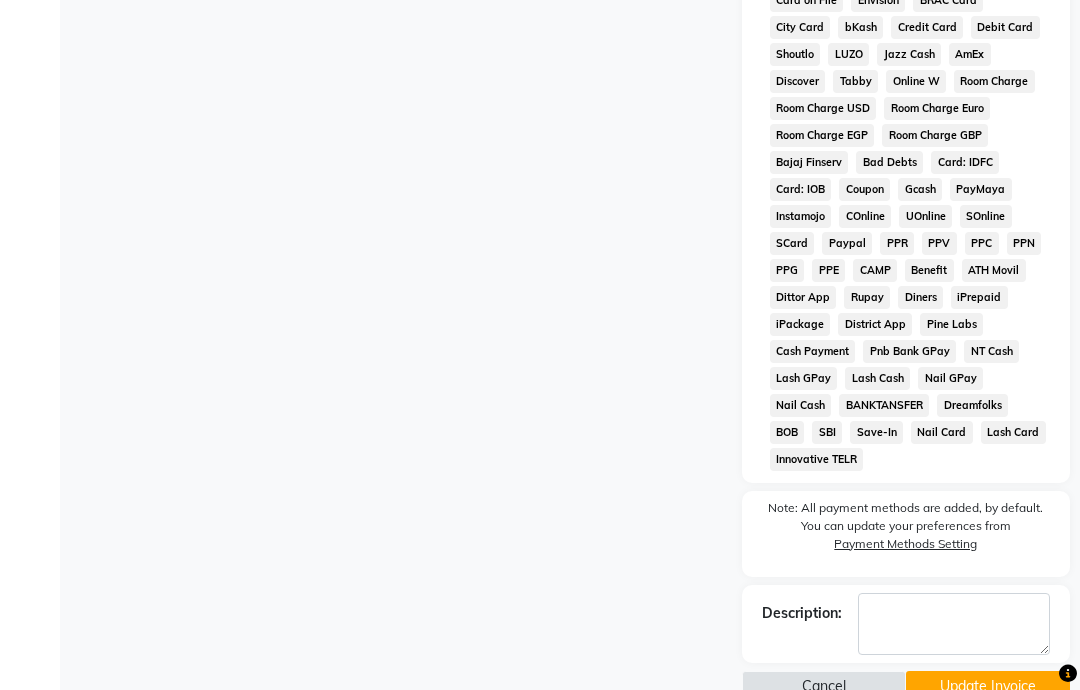 click on "Update Invoice" 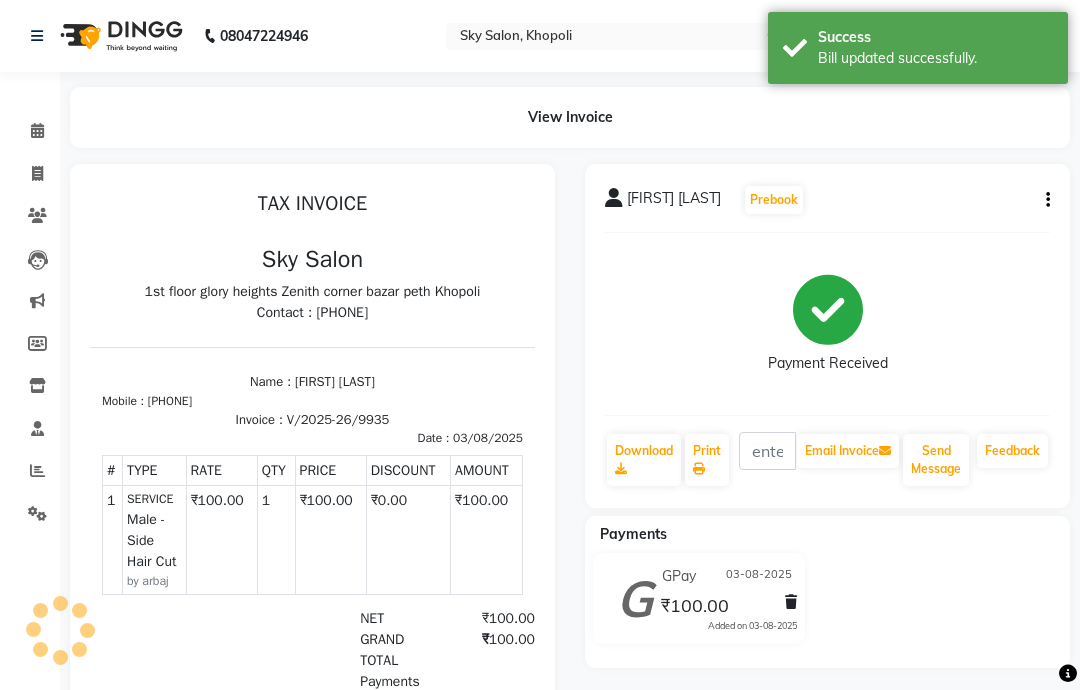 scroll, scrollTop: 0, scrollLeft: 0, axis: both 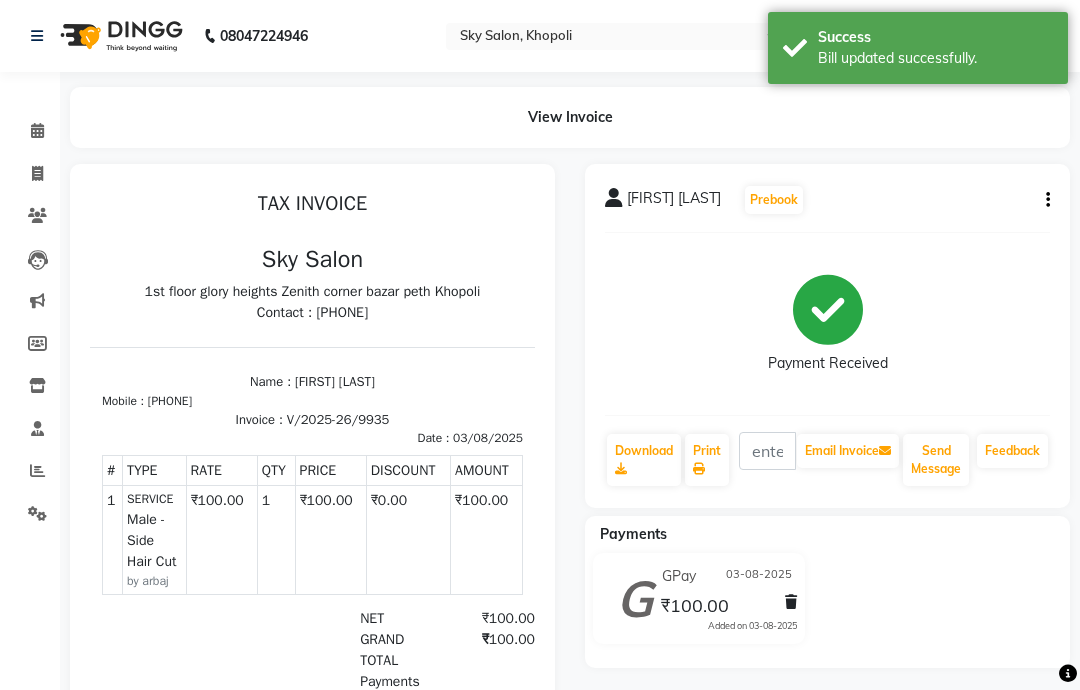 click 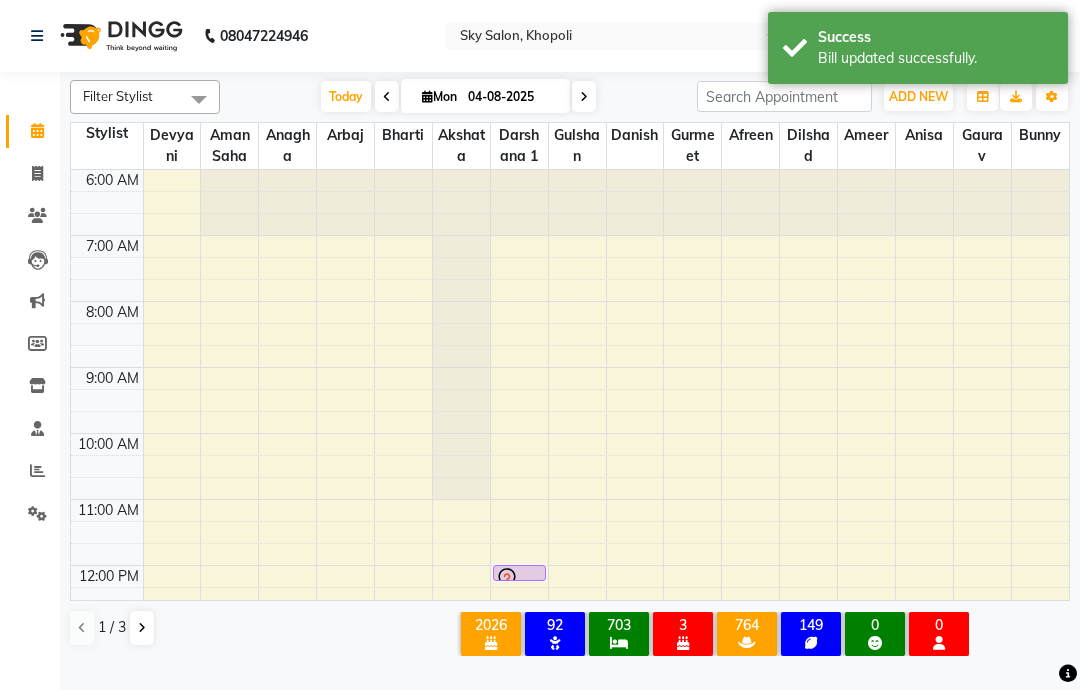 scroll, scrollTop: 0, scrollLeft: 0, axis: both 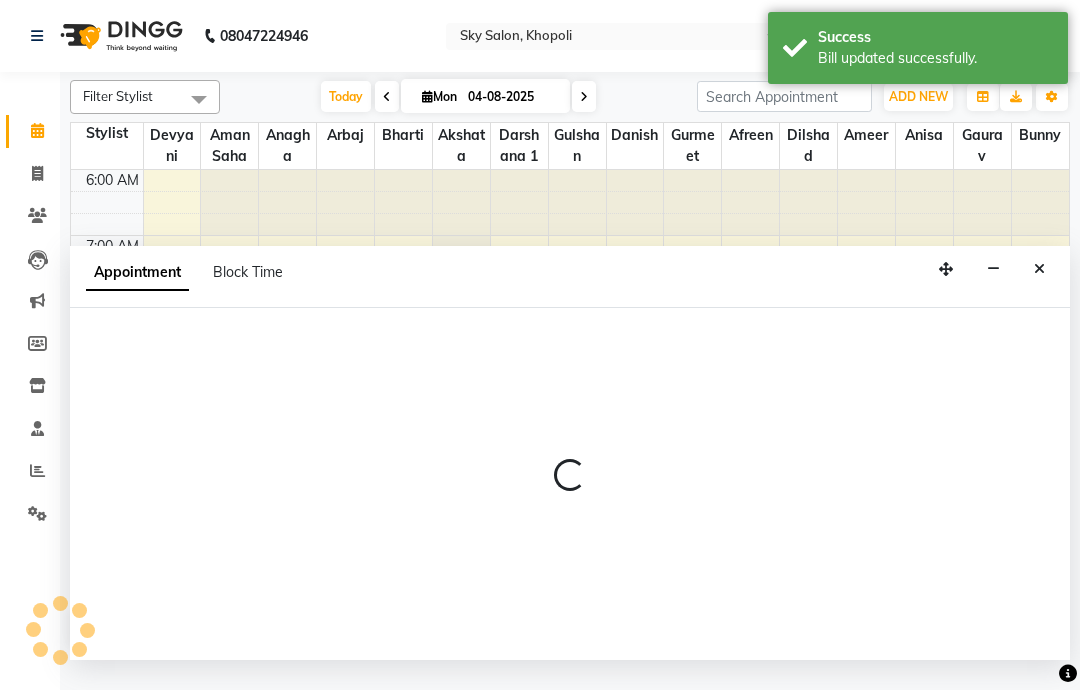 click 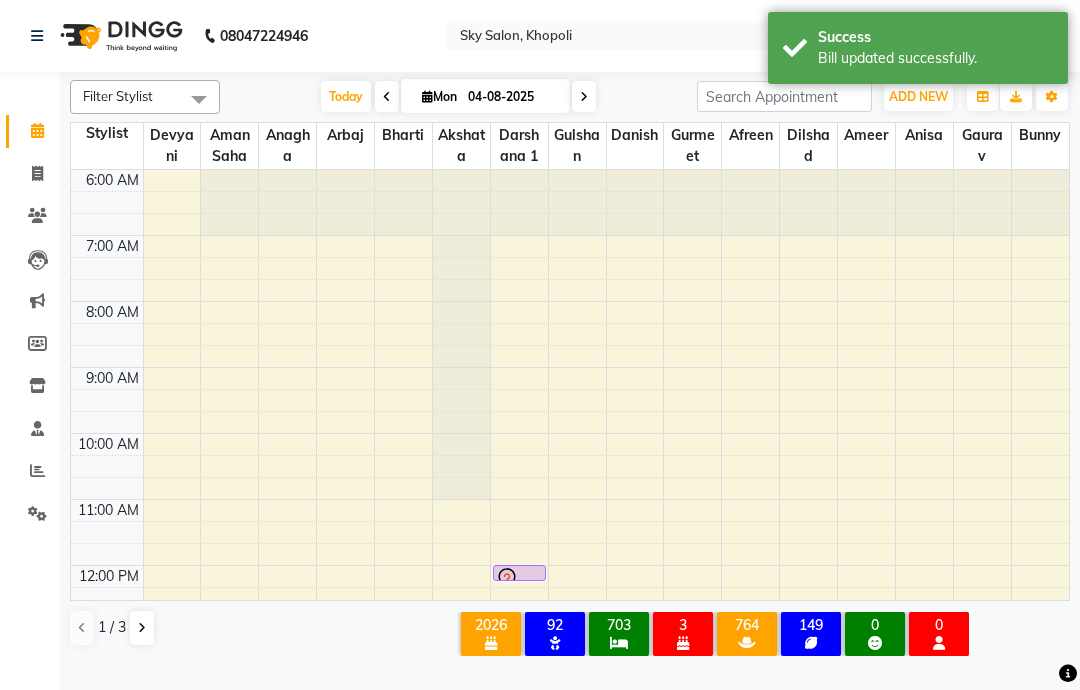 click on "Invoice" 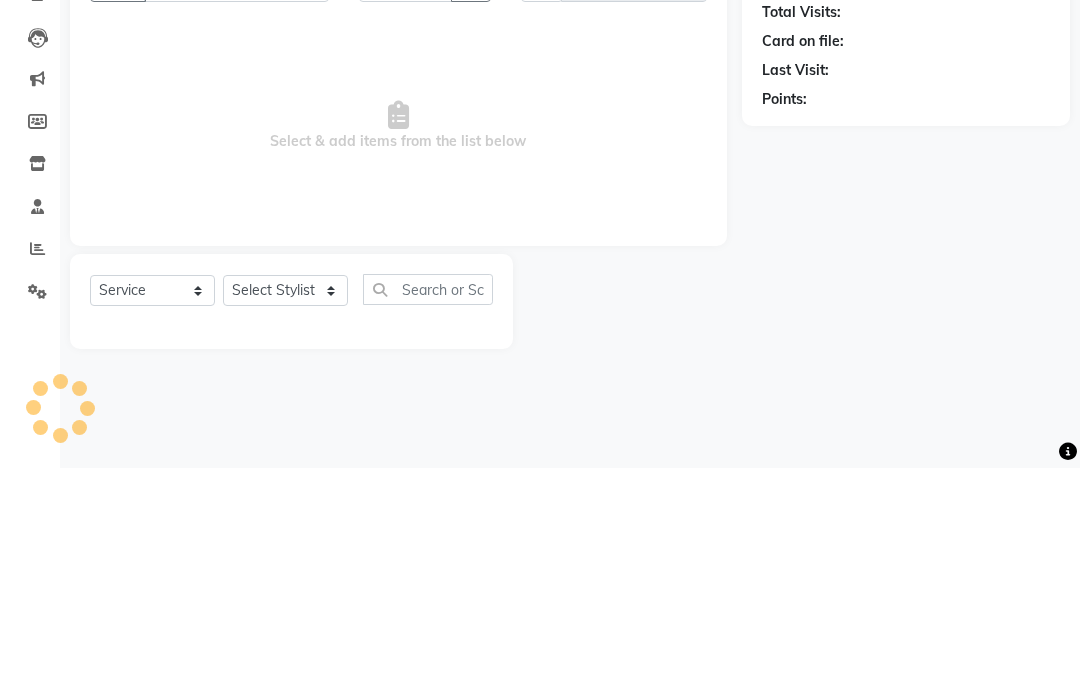 type on "9982" 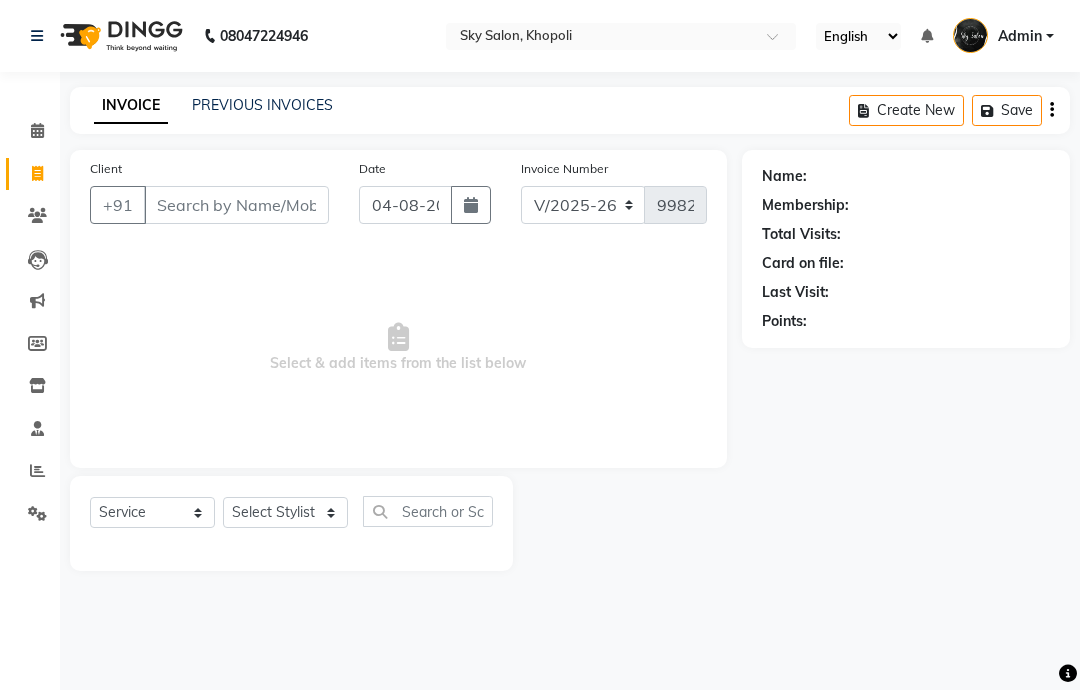 click 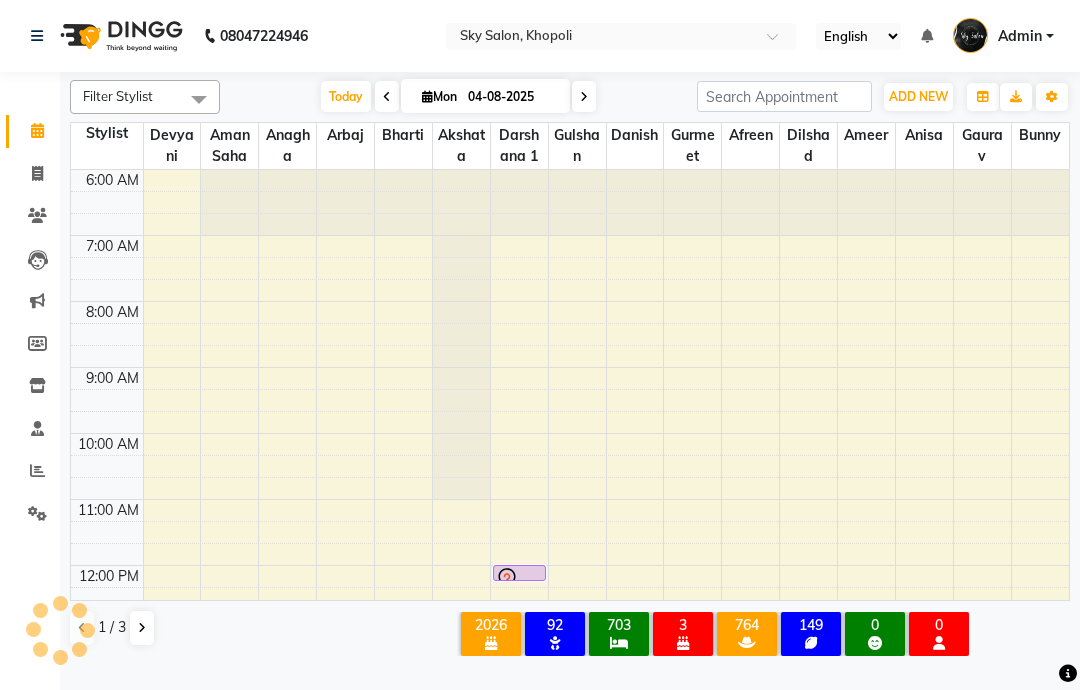 scroll, scrollTop: 0, scrollLeft: 0, axis: both 